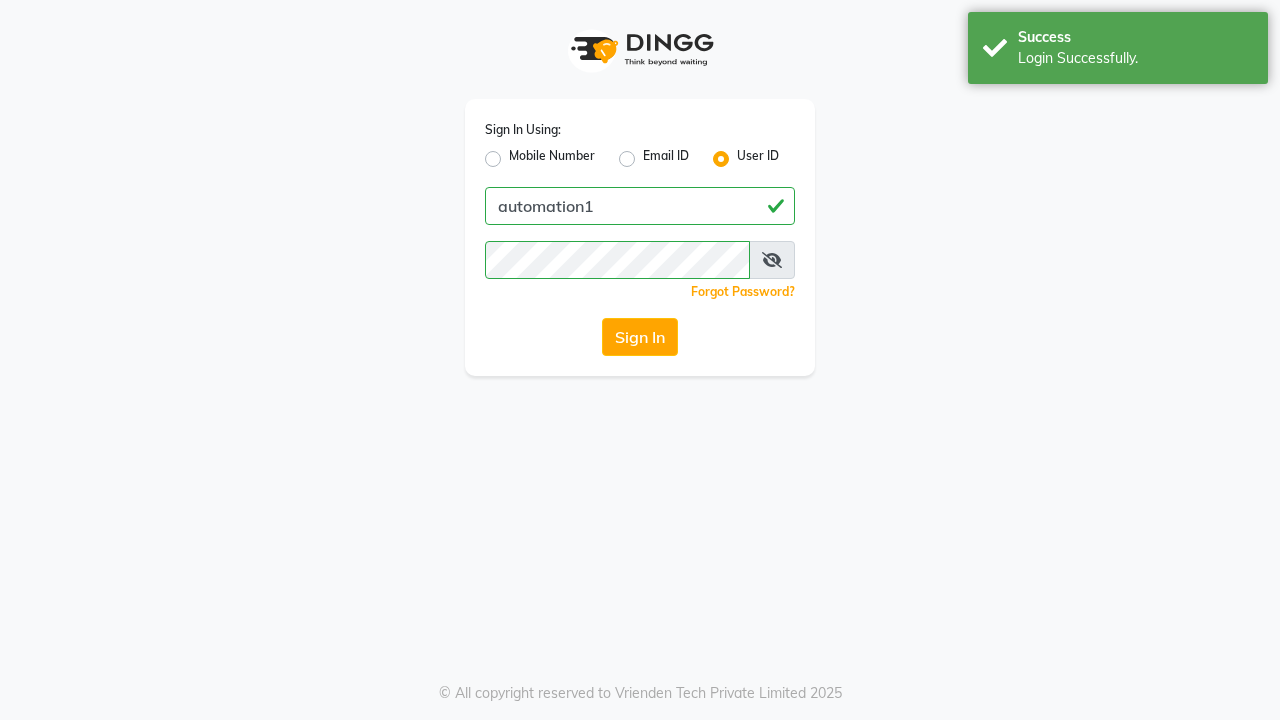 scroll, scrollTop: 0, scrollLeft: 0, axis: both 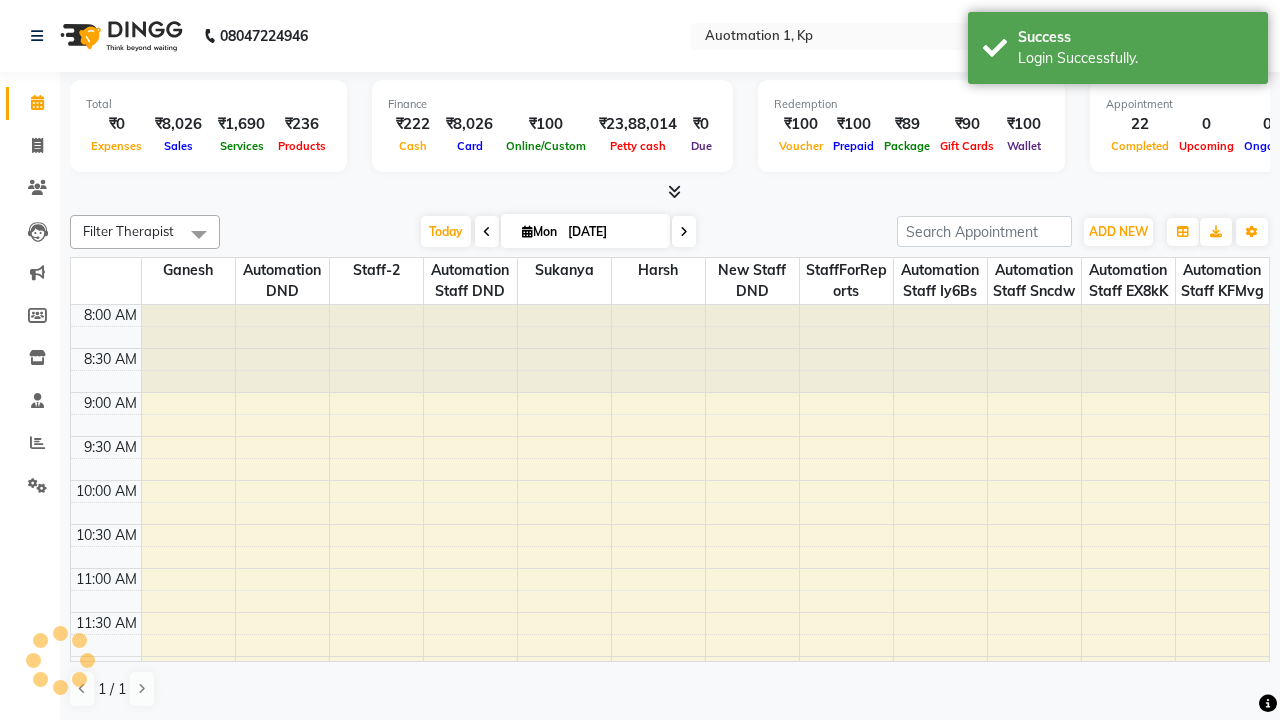 select on "en" 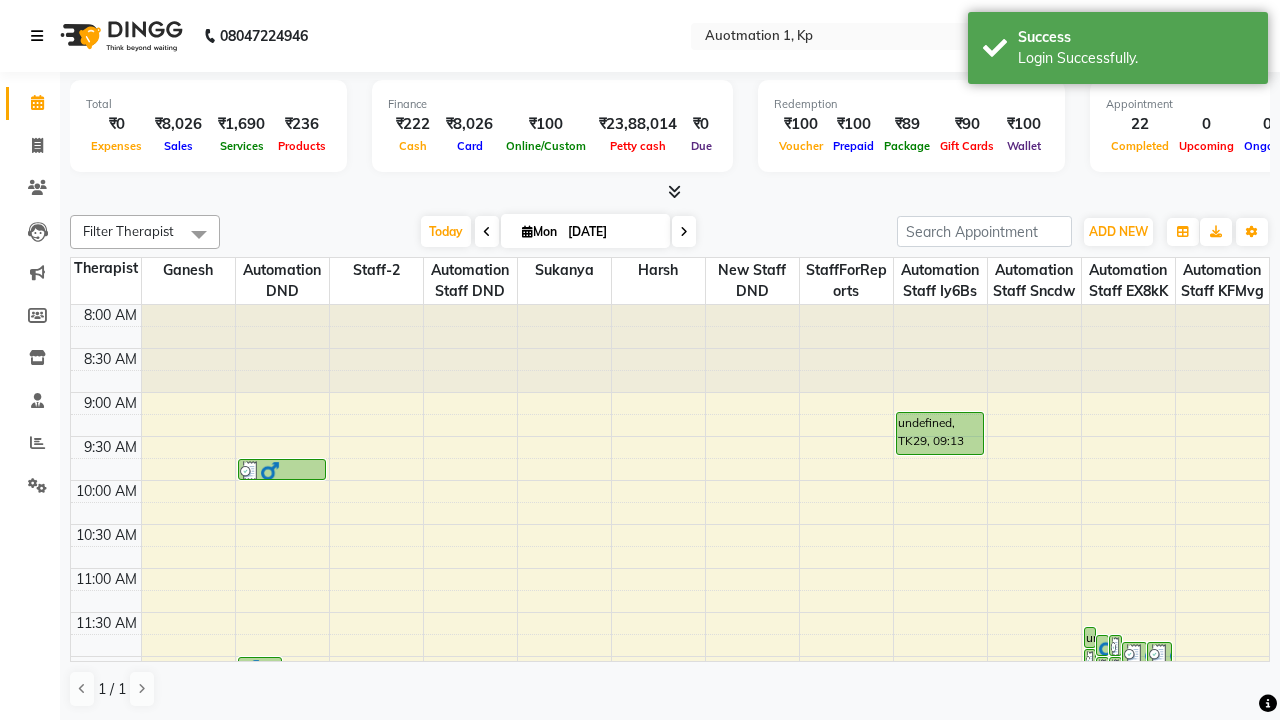 click at bounding box center (37, 36) 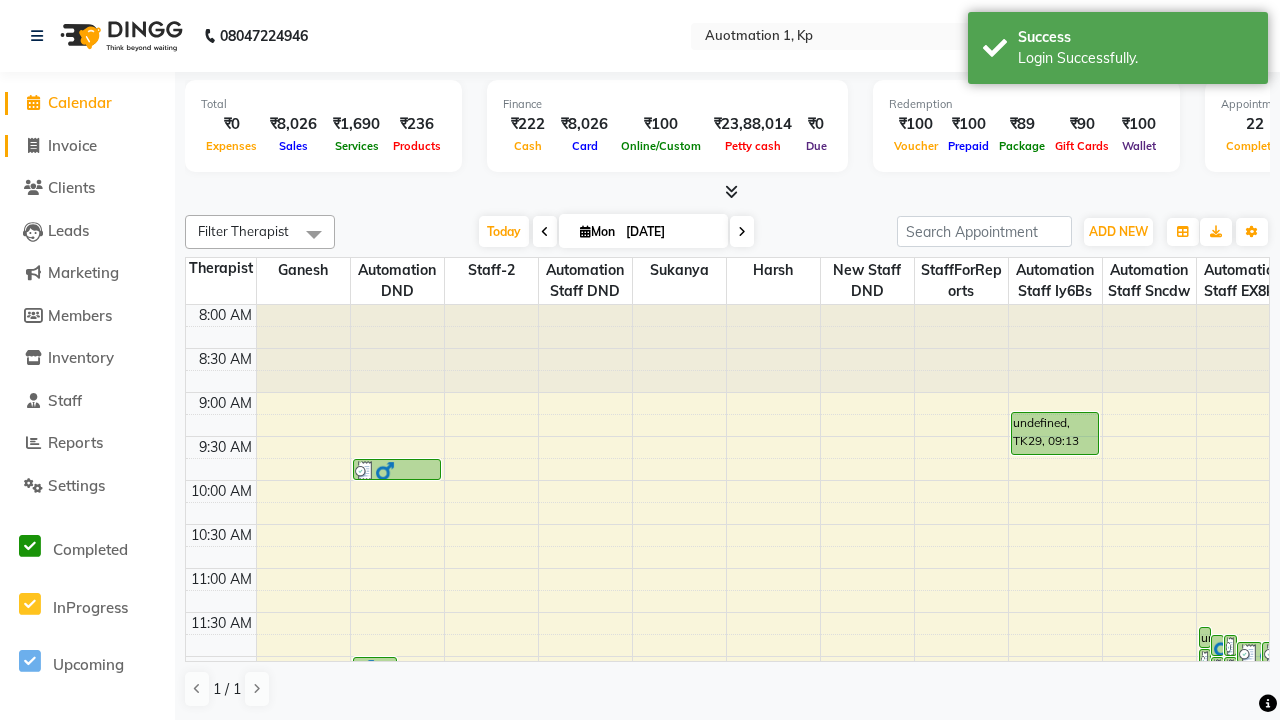 click on "Invoice" 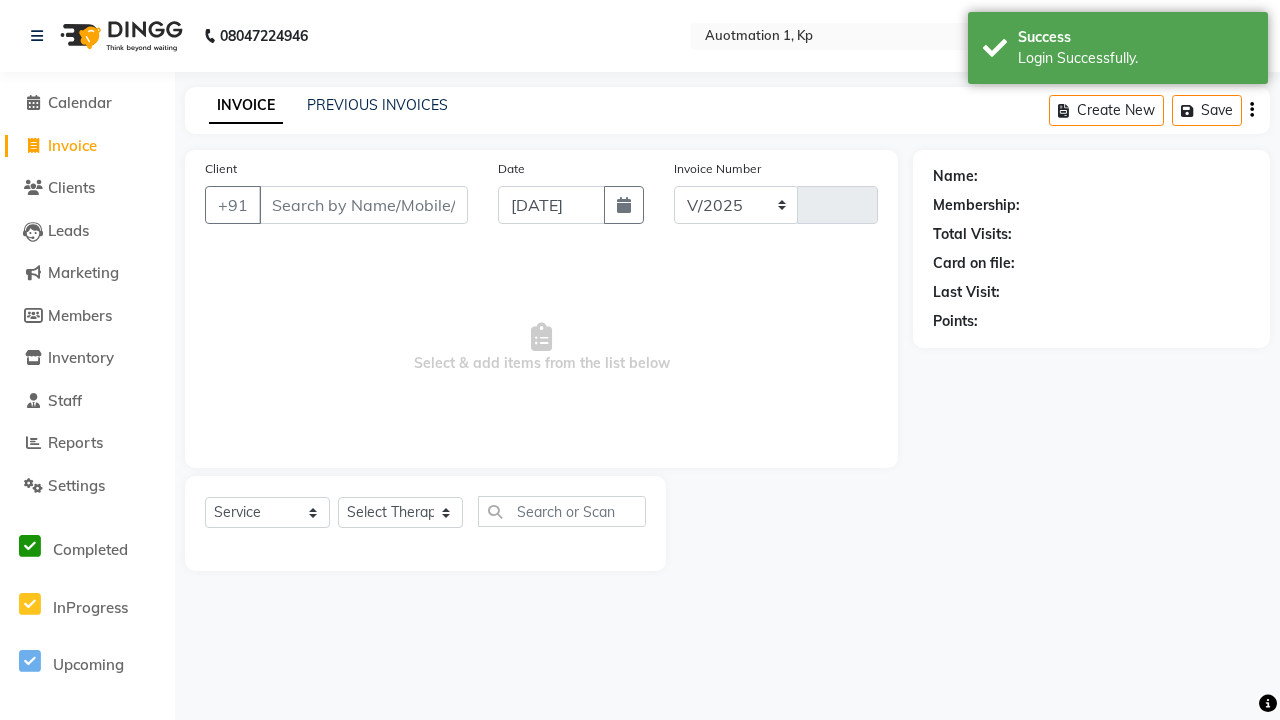 select on "150" 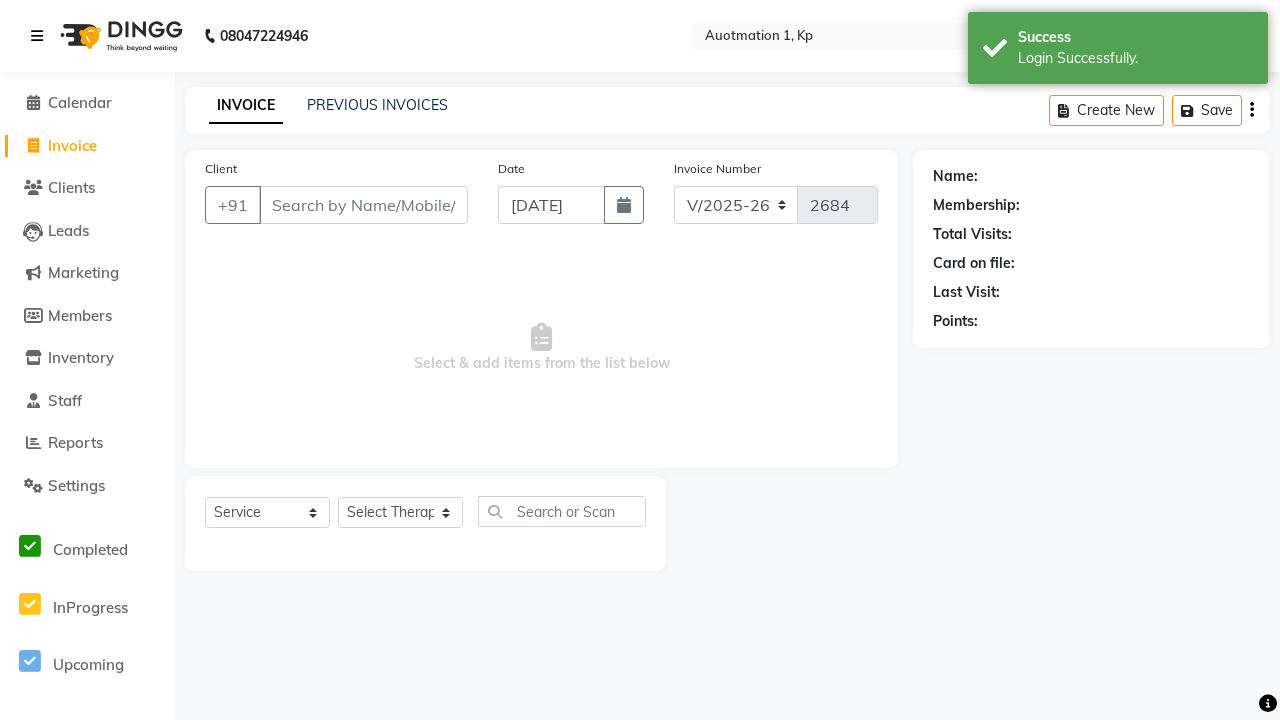 click at bounding box center [37, 36] 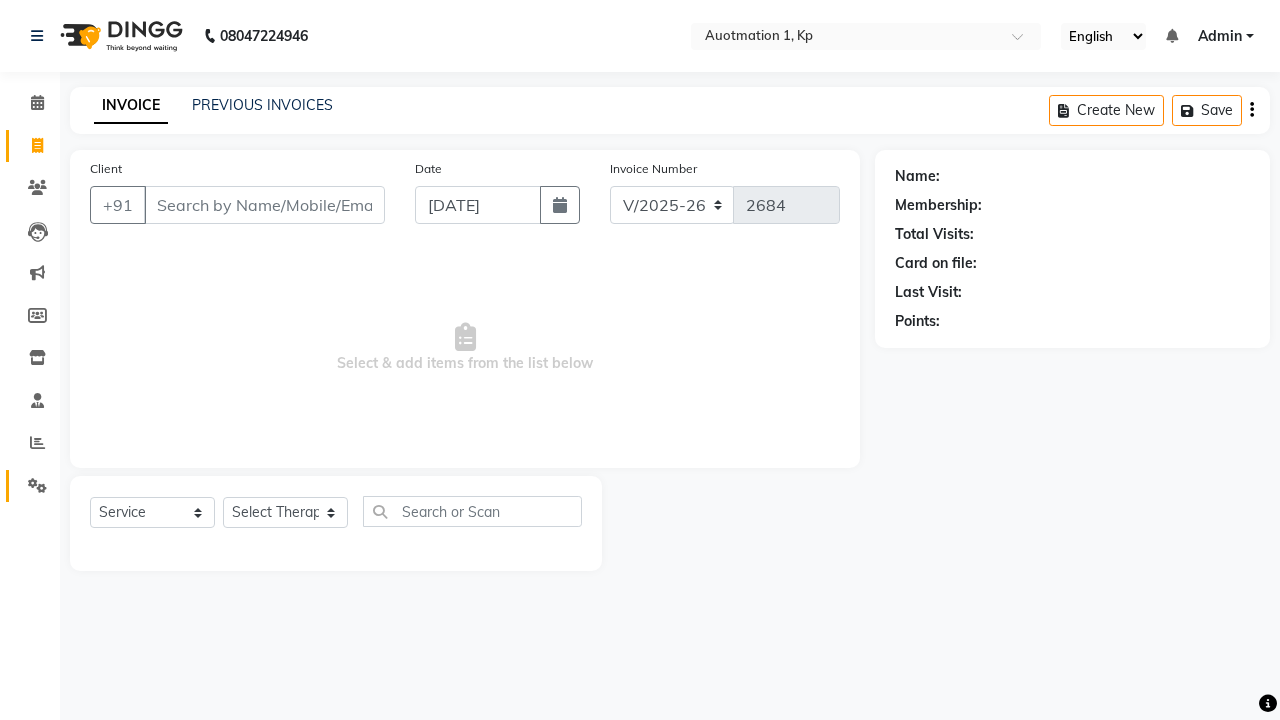 click 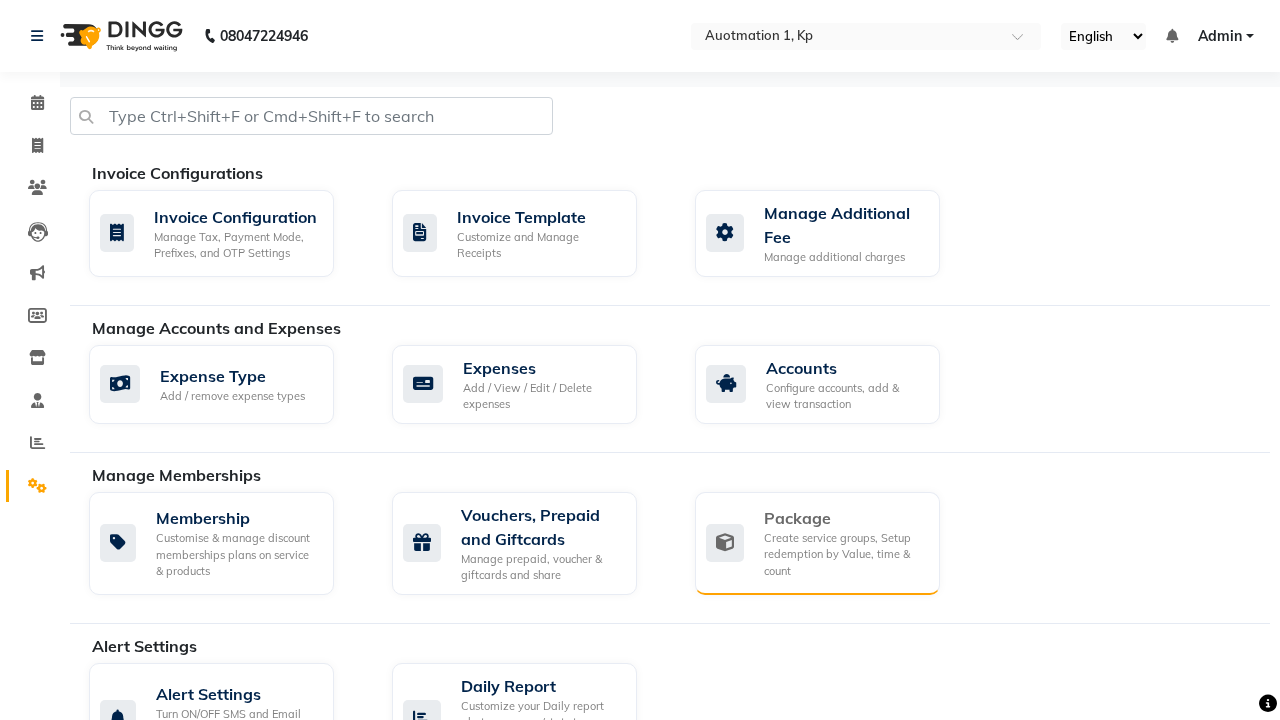 click on "Package" 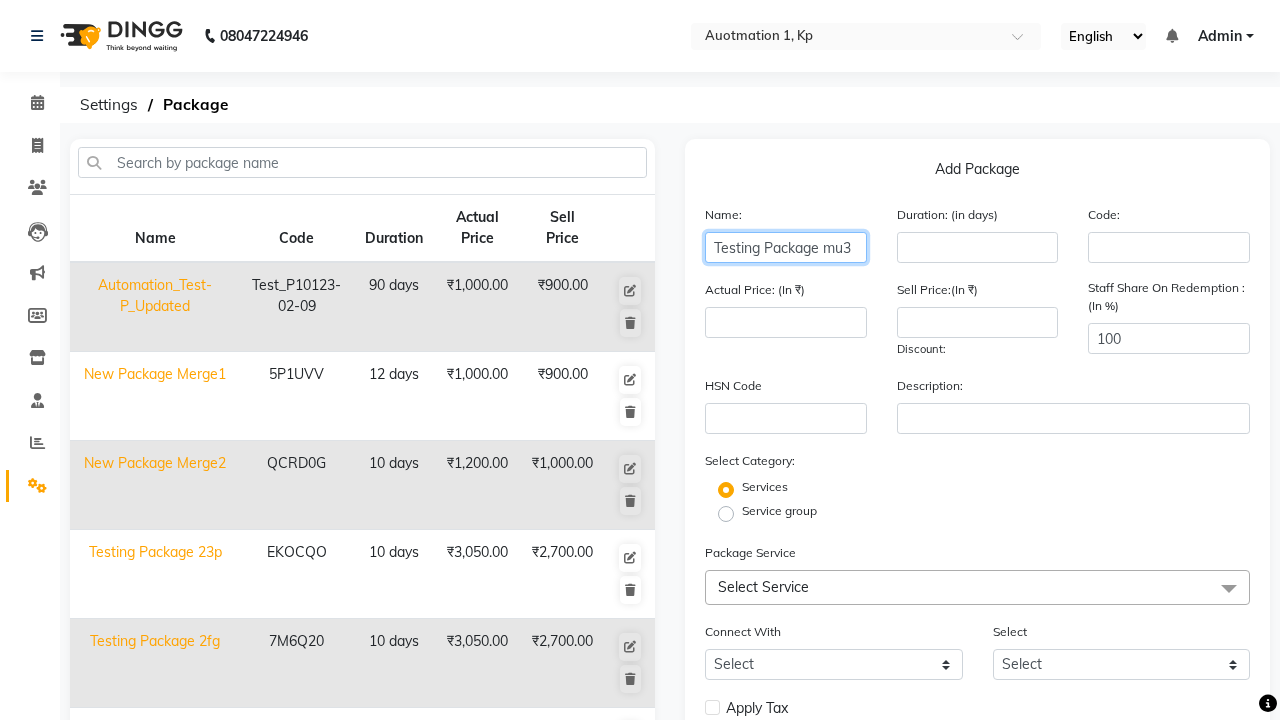 type on "Testing Package mu3" 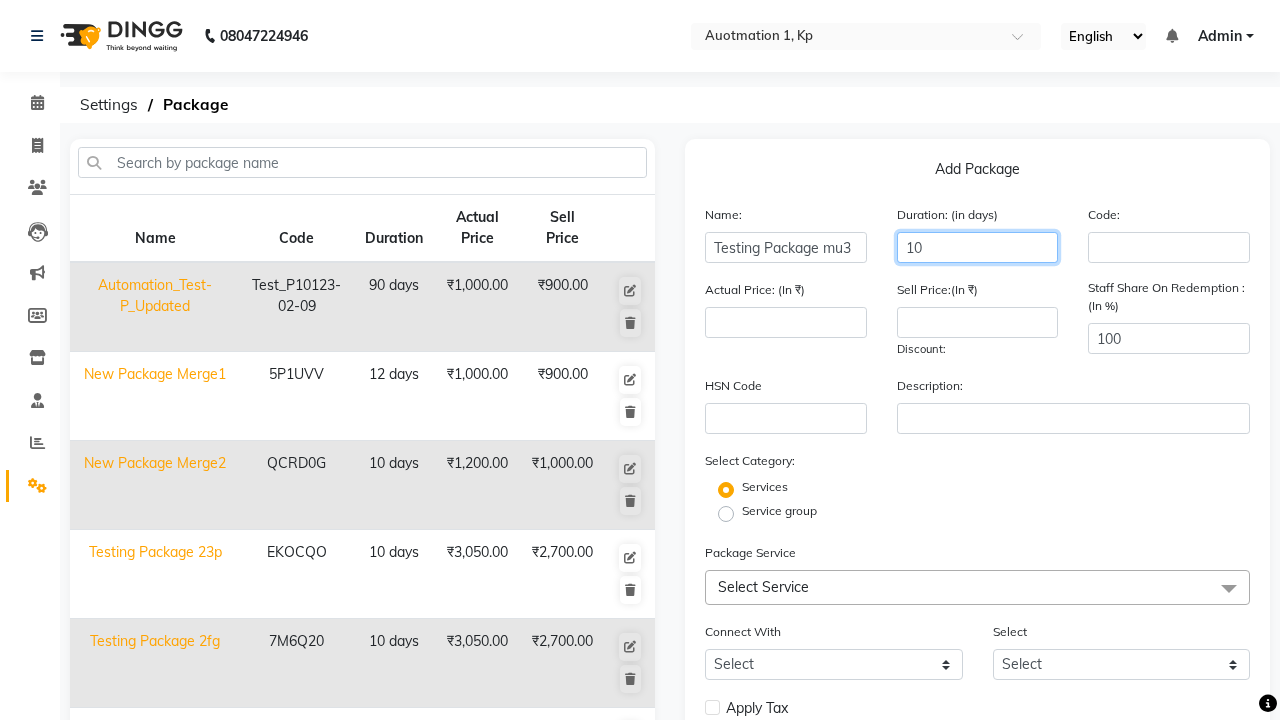 type on "10" 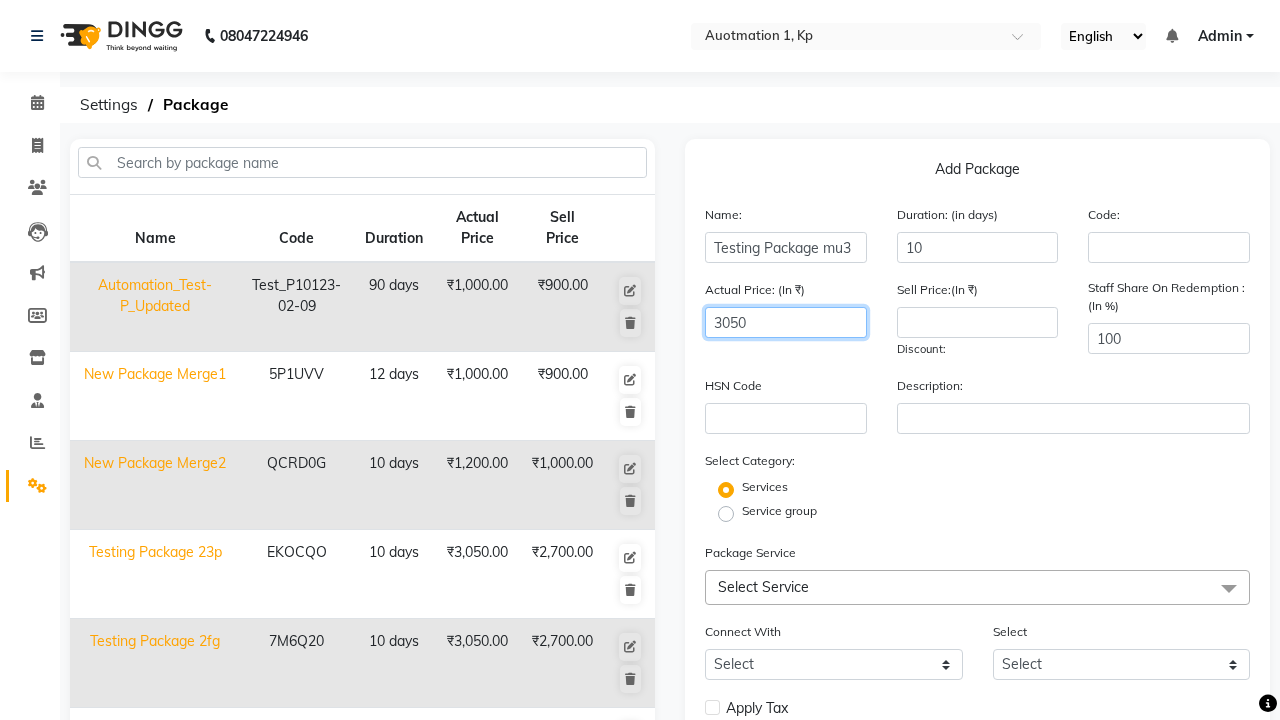 type on "3050" 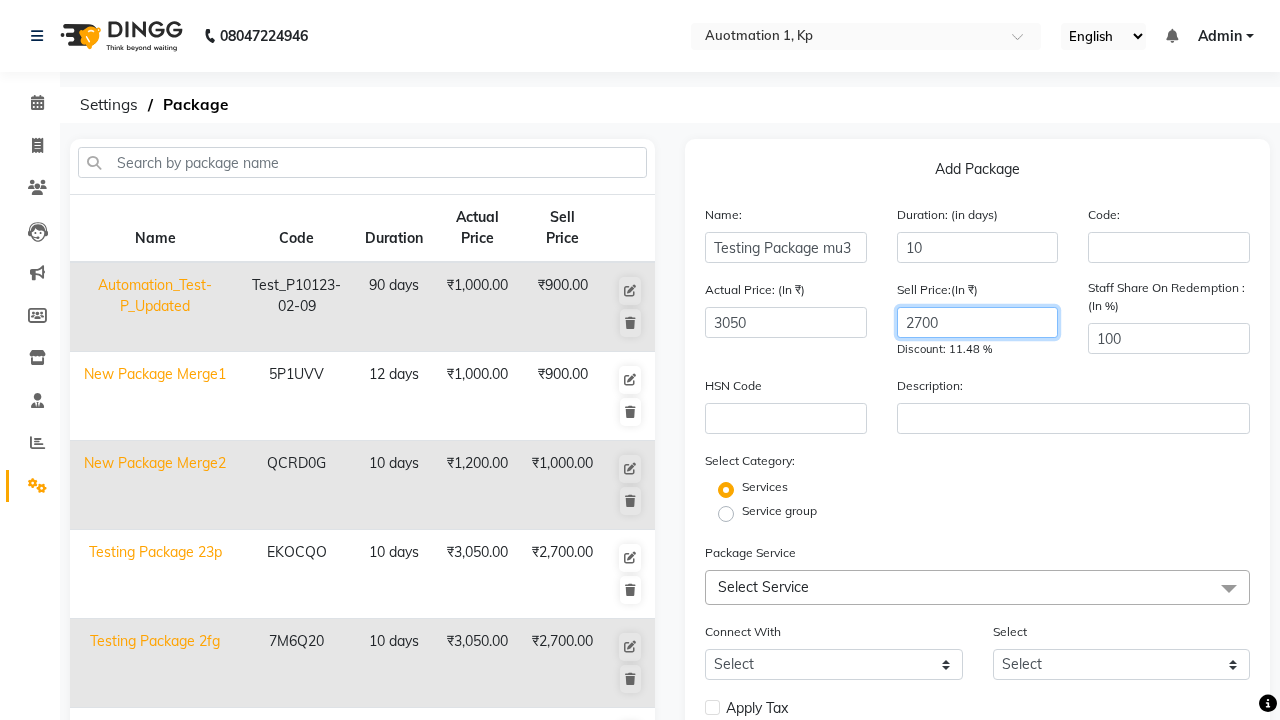 type on "2700" 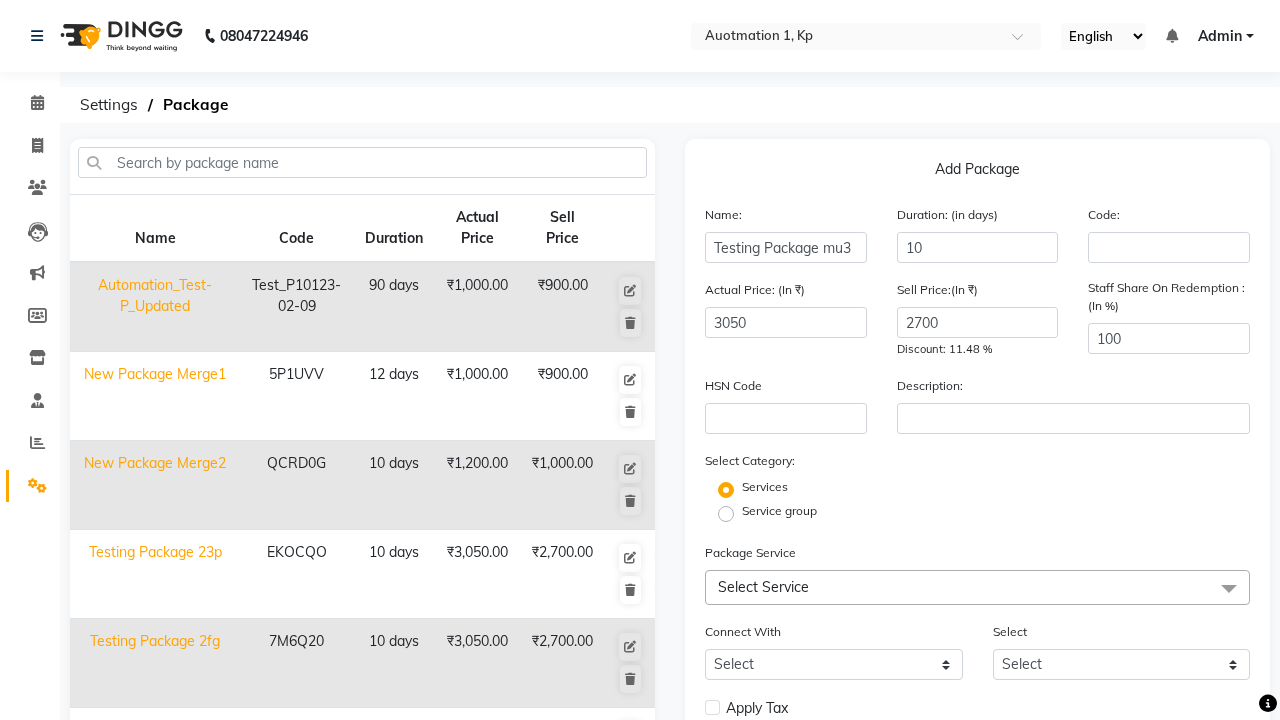 click on "Service group" 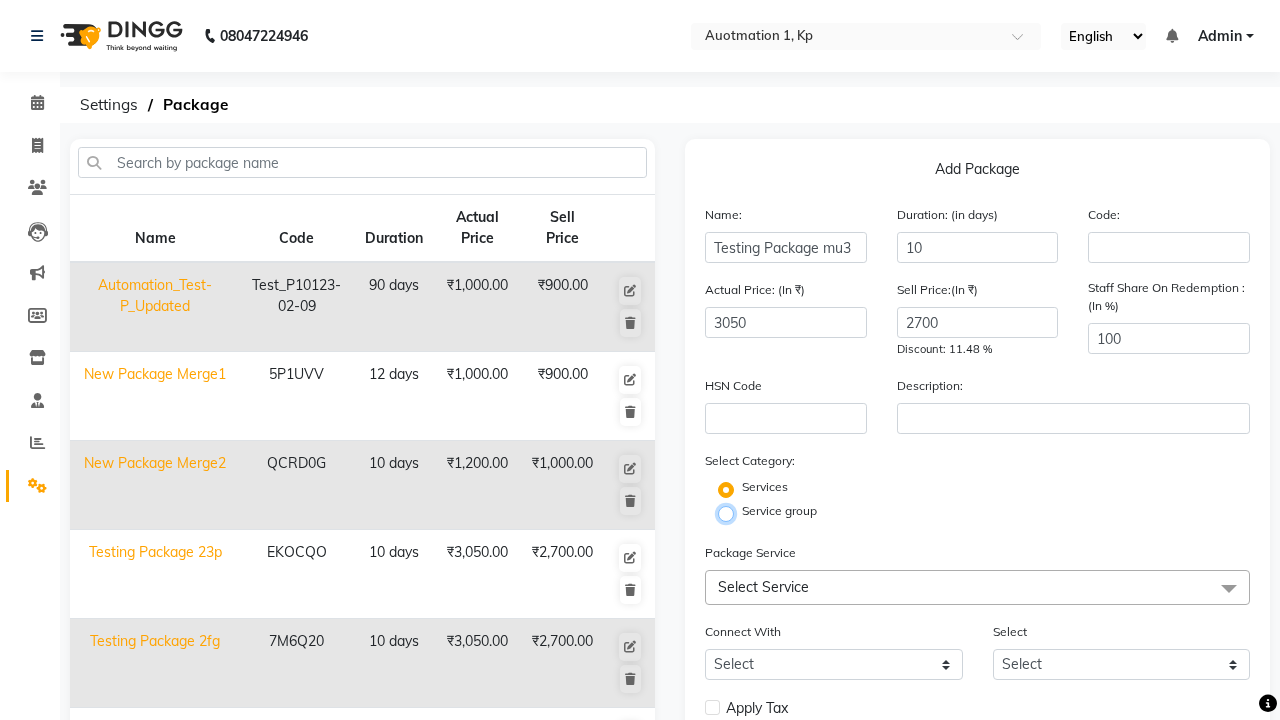 click on "Service group" at bounding box center [732, 512] 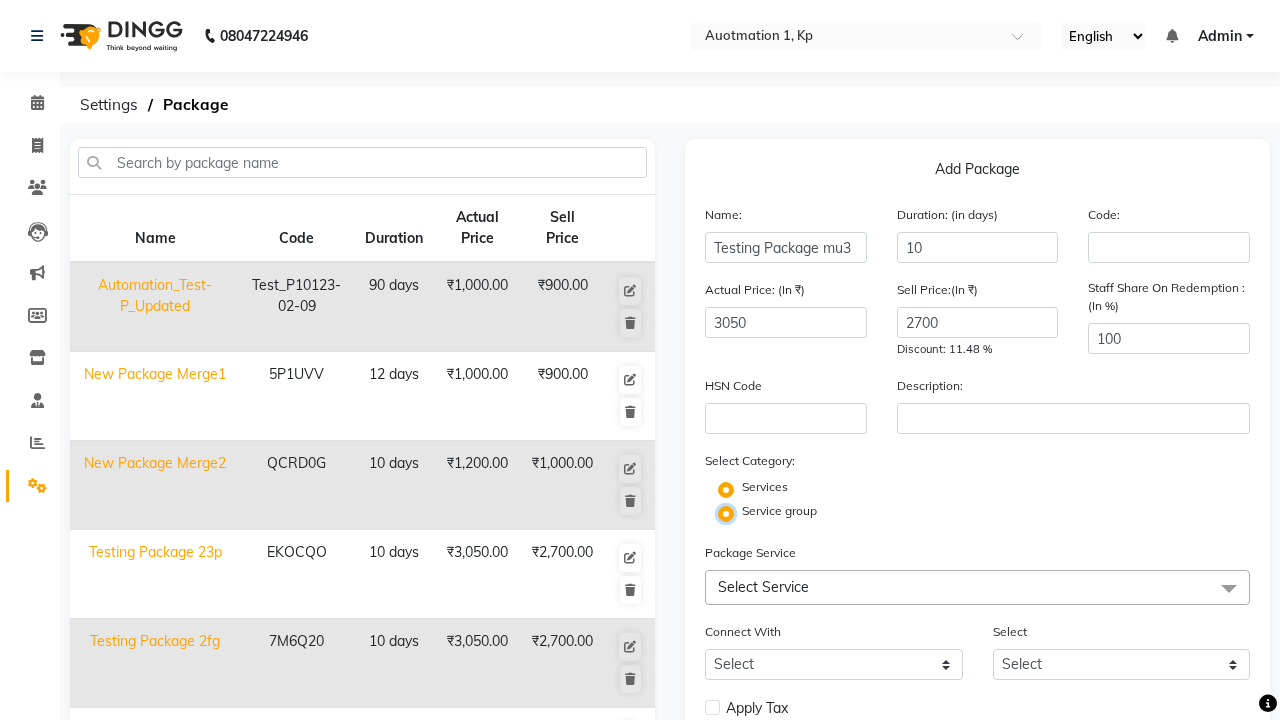 radio on "false" 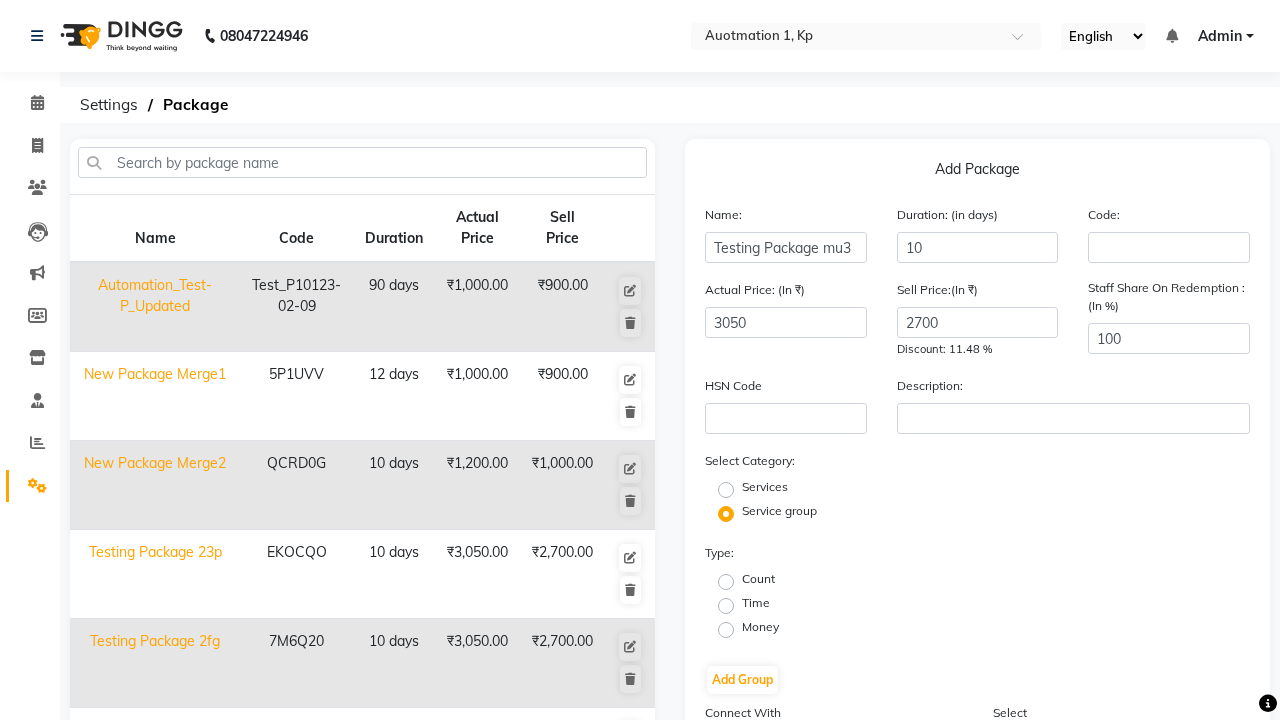 click on "Count" 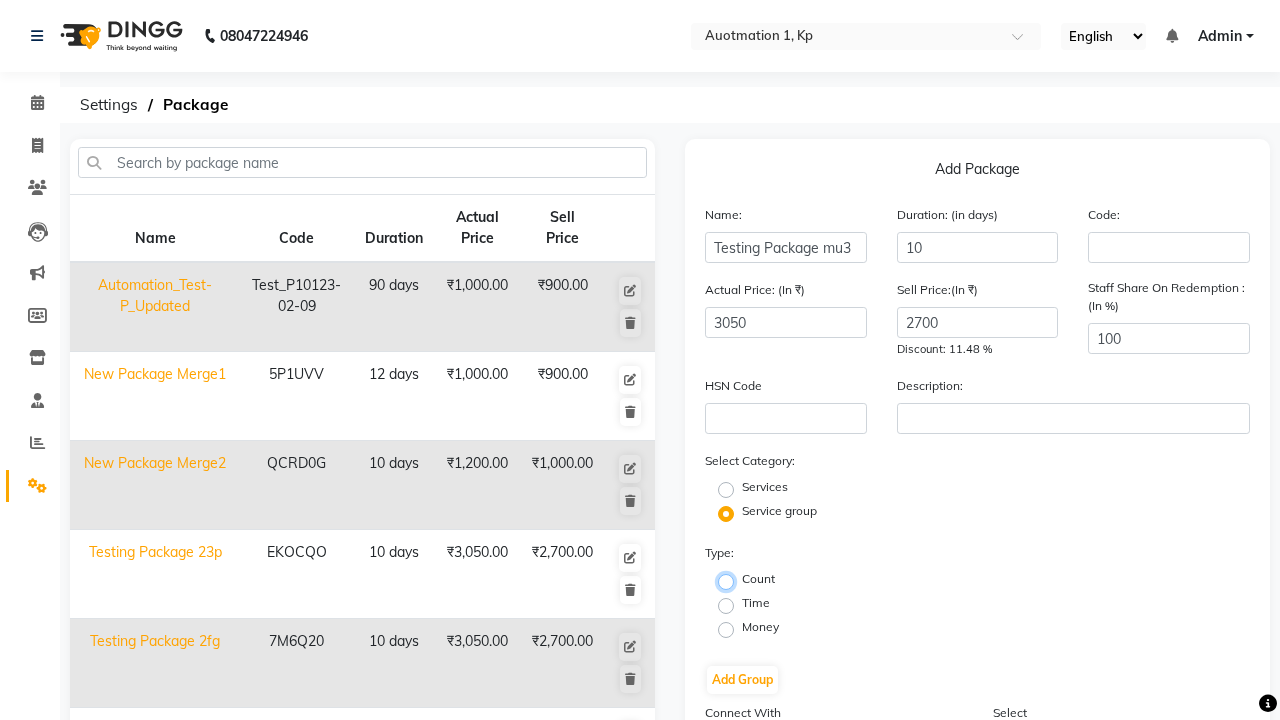 click on "Count" at bounding box center [732, 580] 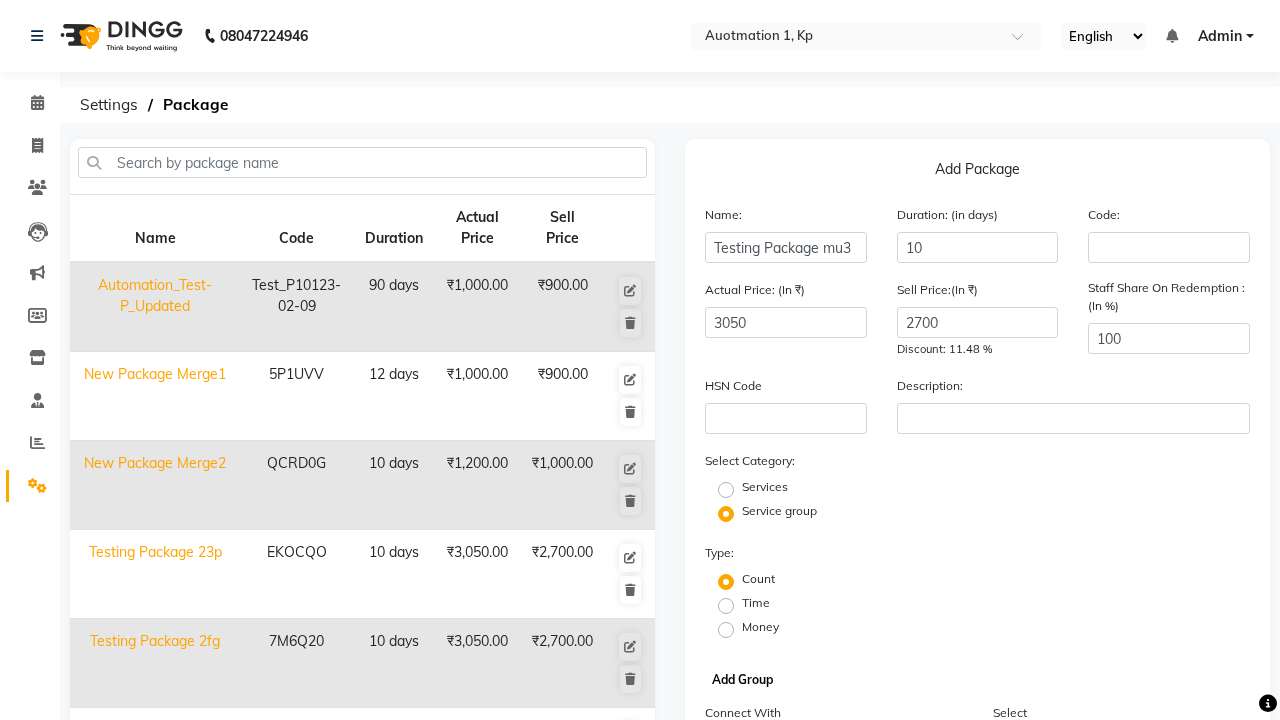 click on "Add Group" 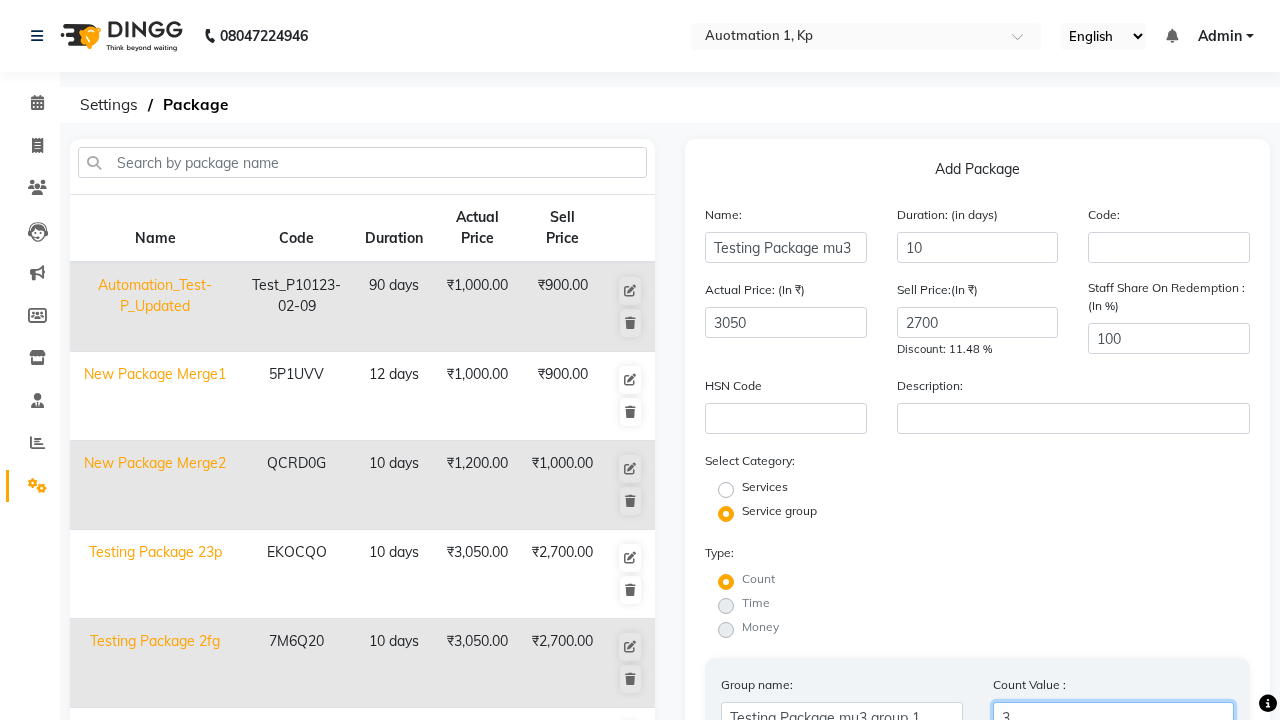 scroll, scrollTop: 7, scrollLeft: 0, axis: vertical 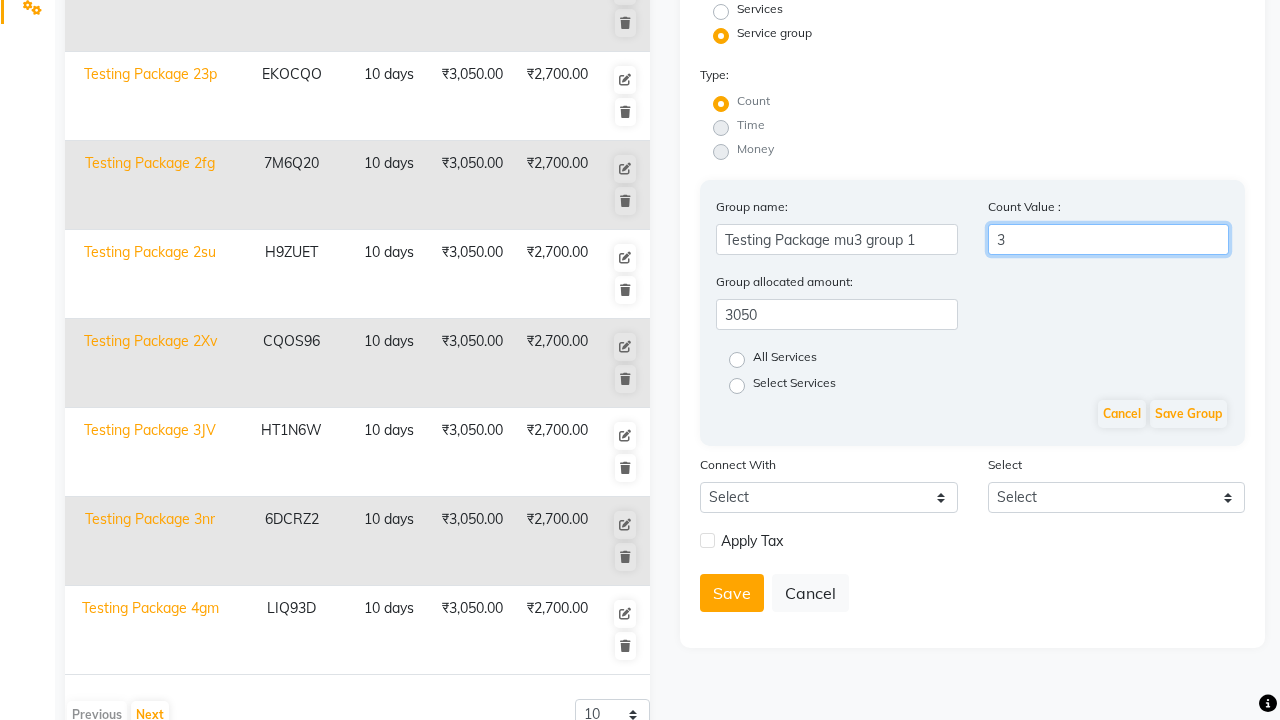 type on "3" 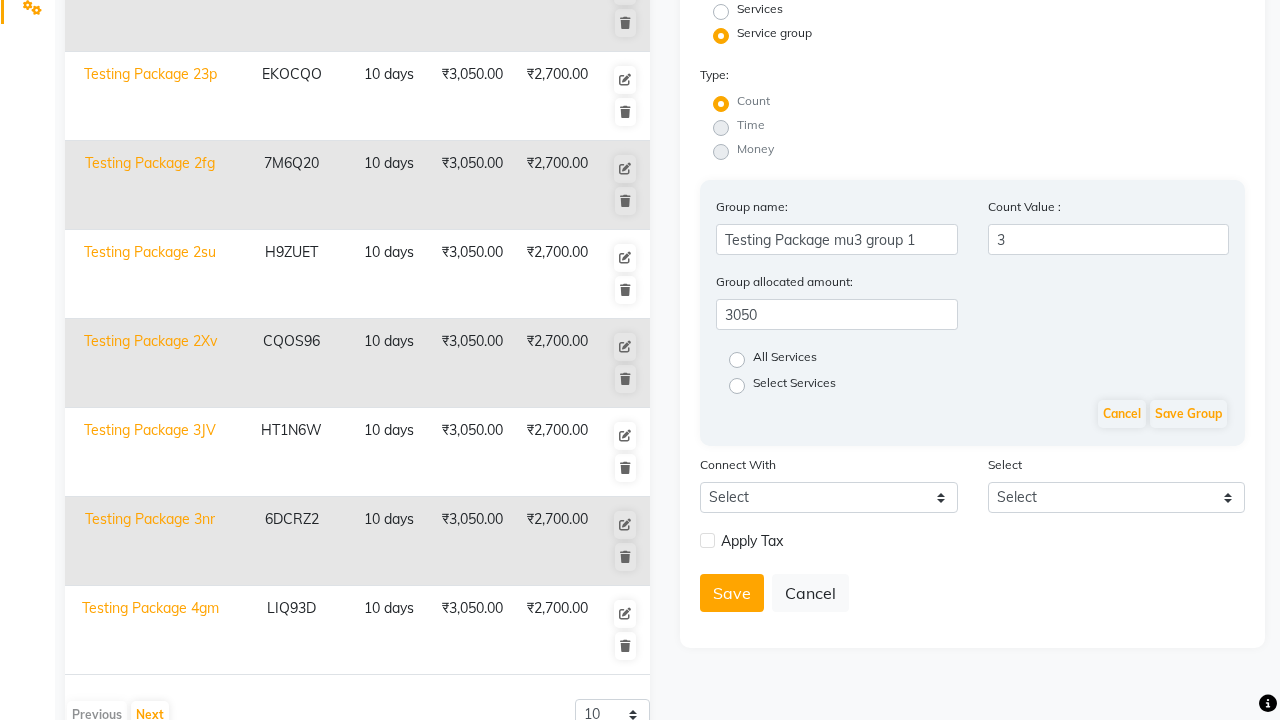 click on "All Services" 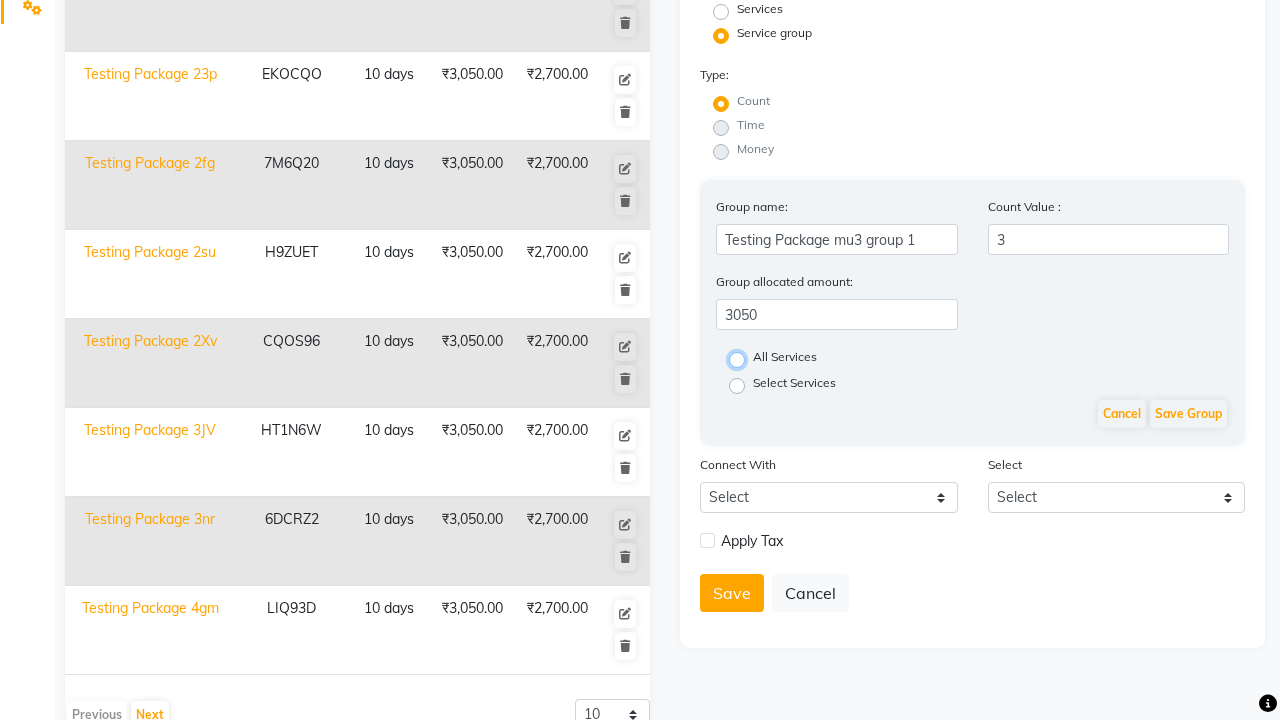click on "All Services" at bounding box center [743, 358] 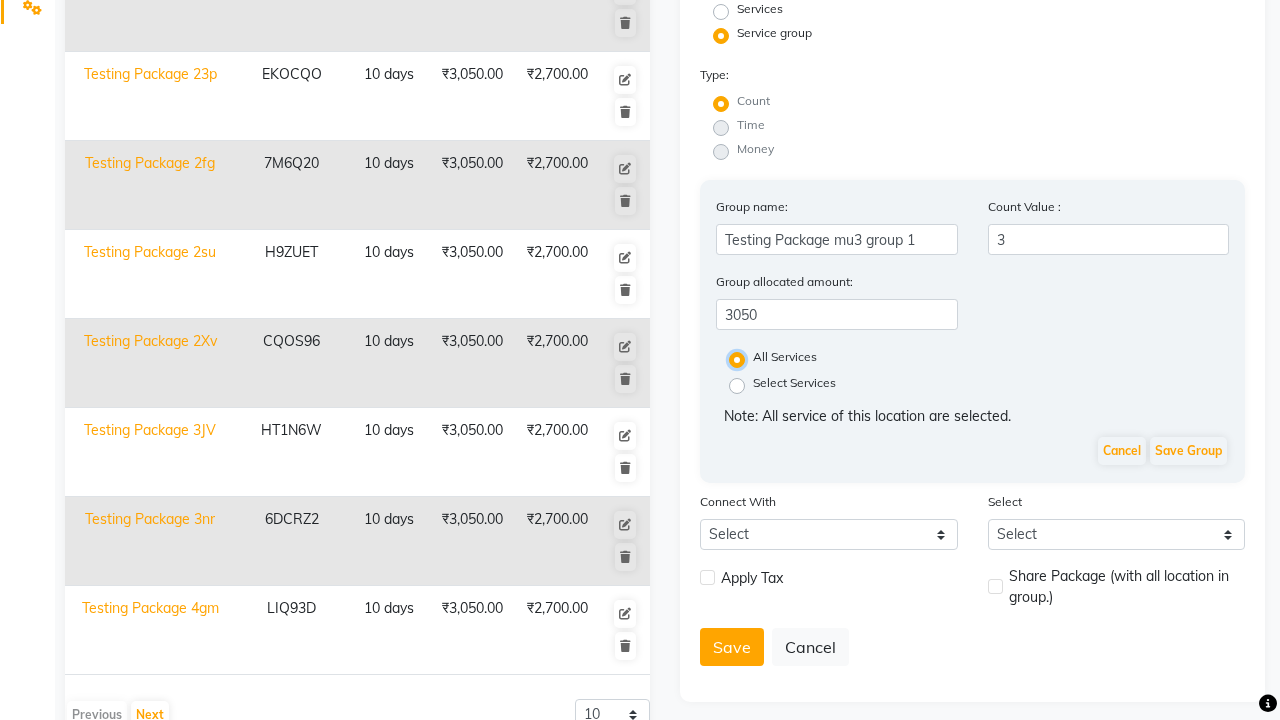 scroll, scrollTop: 476, scrollLeft: 0, axis: vertical 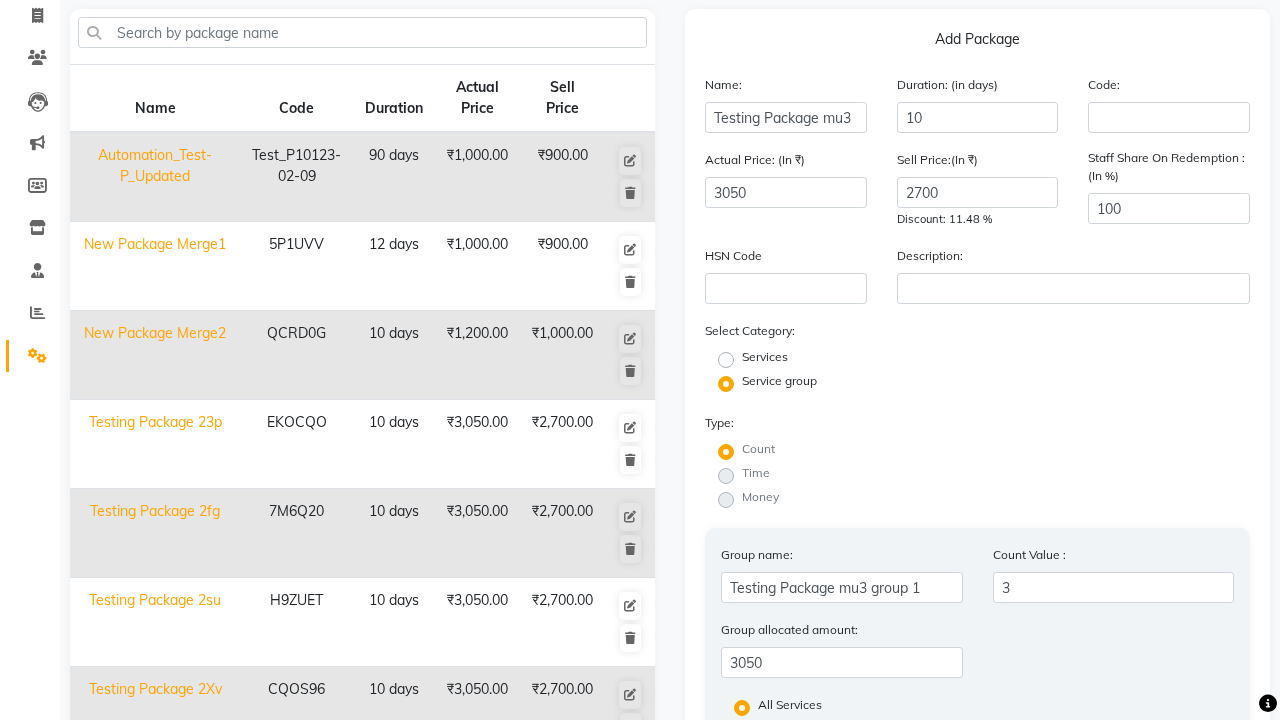 click on "Save Group" 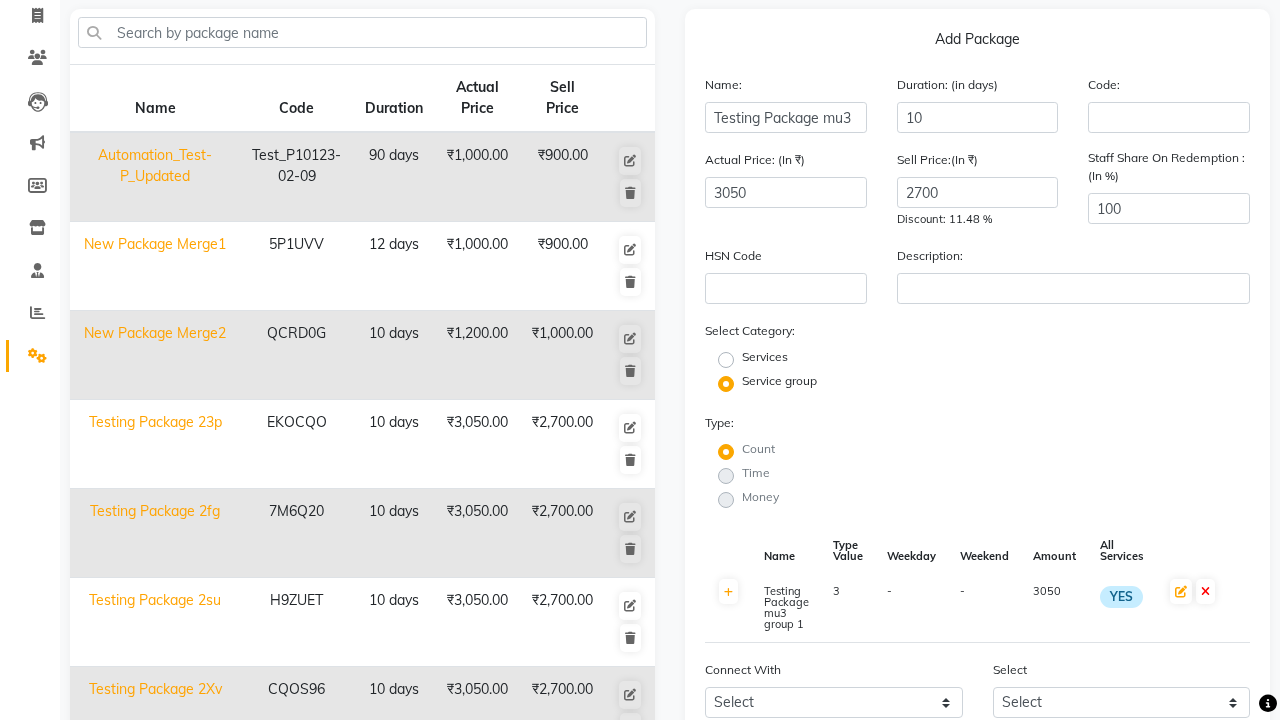 scroll, scrollTop: 527, scrollLeft: 0, axis: vertical 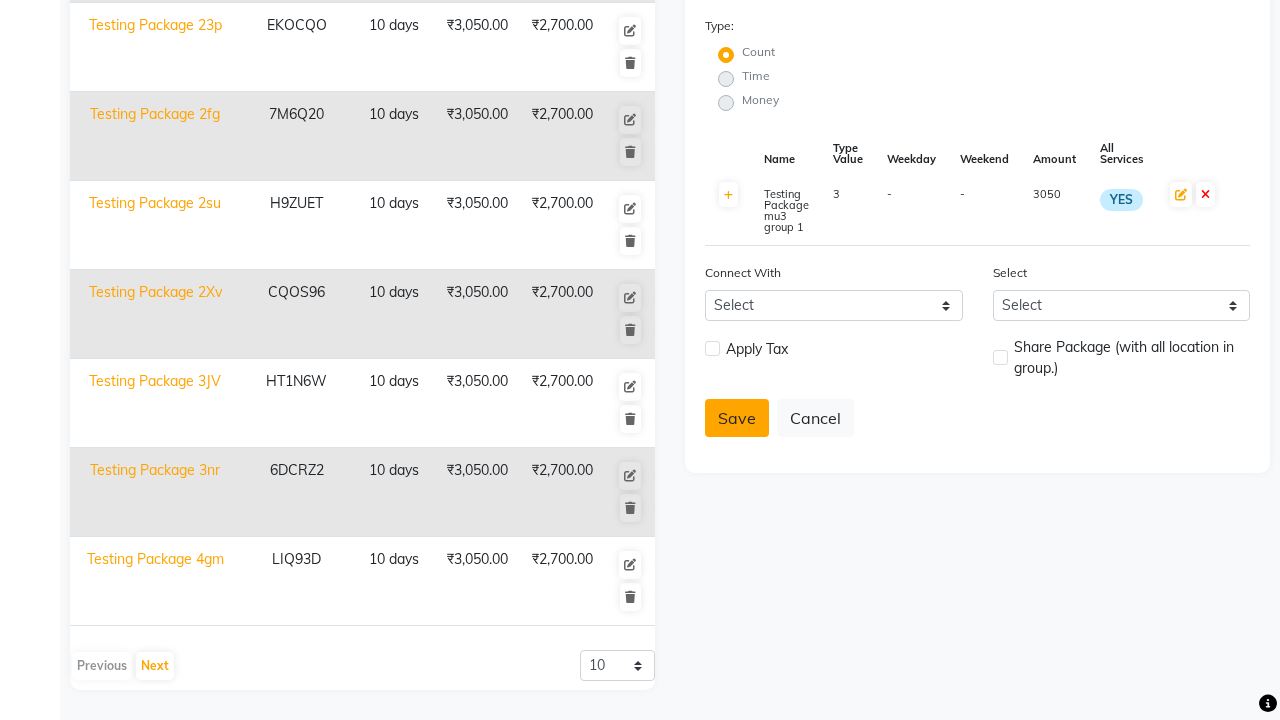 click on "Save" 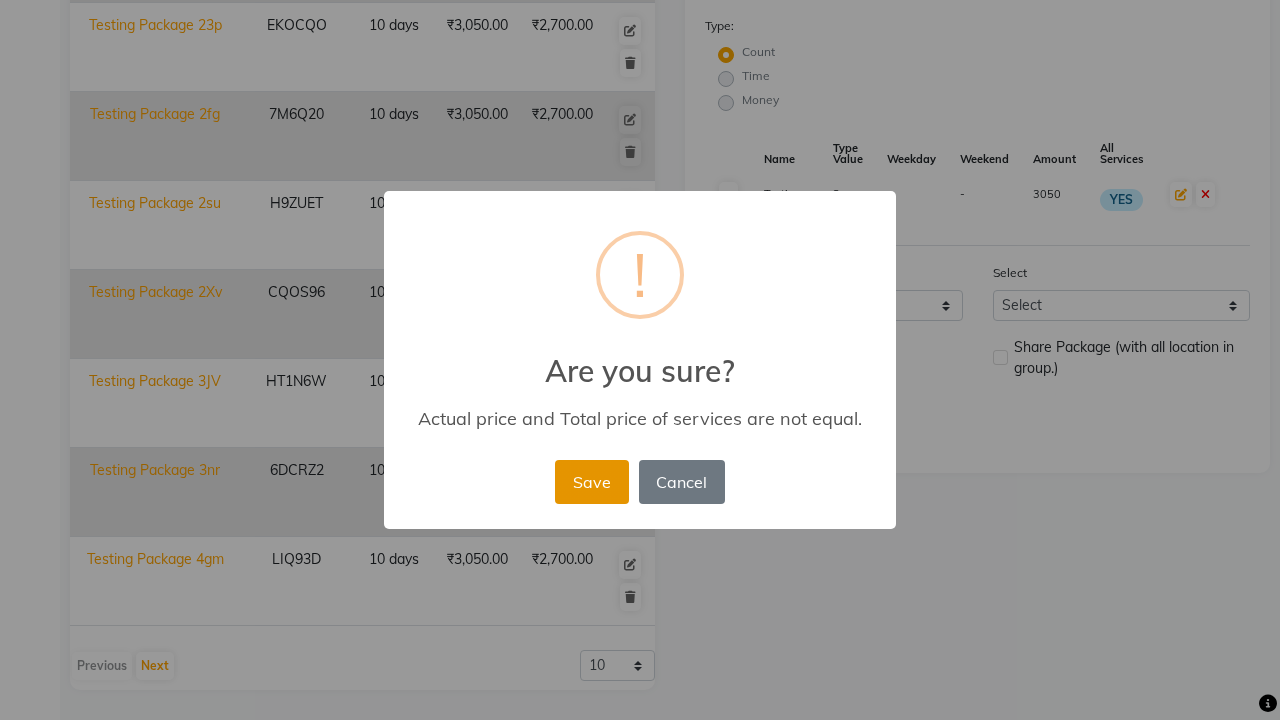 click on "Save" at bounding box center [591, 482] 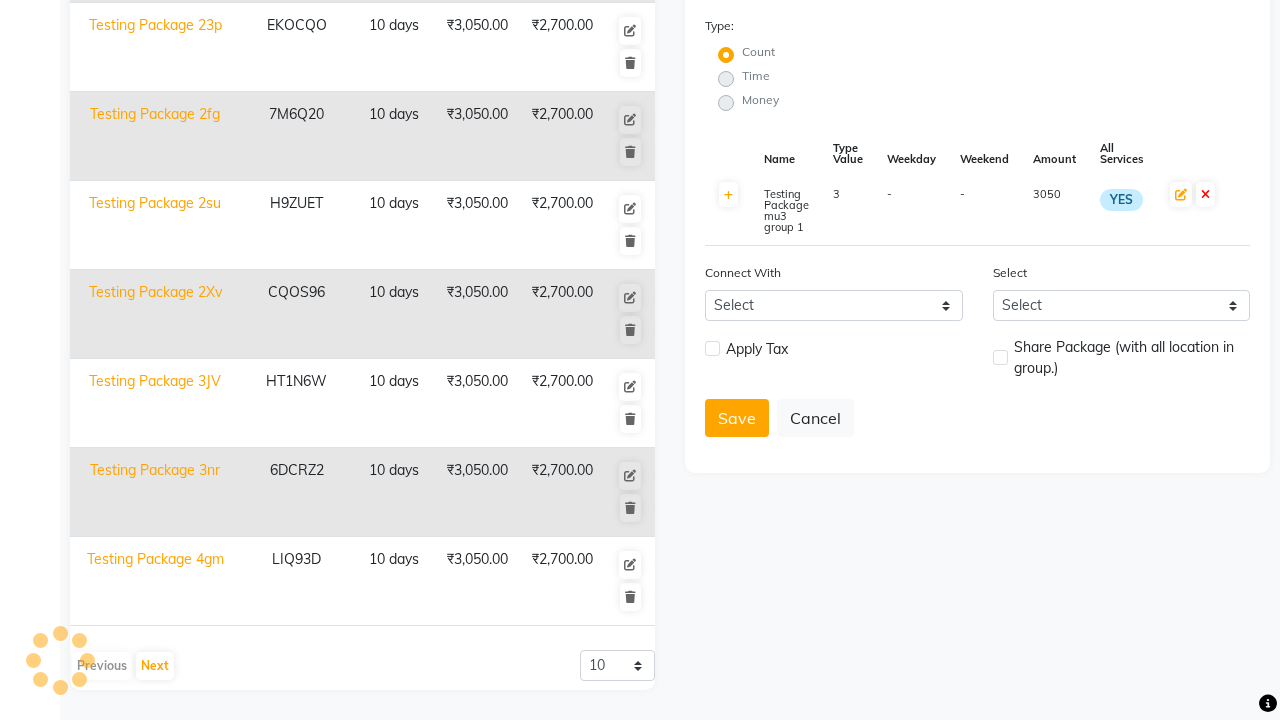 type 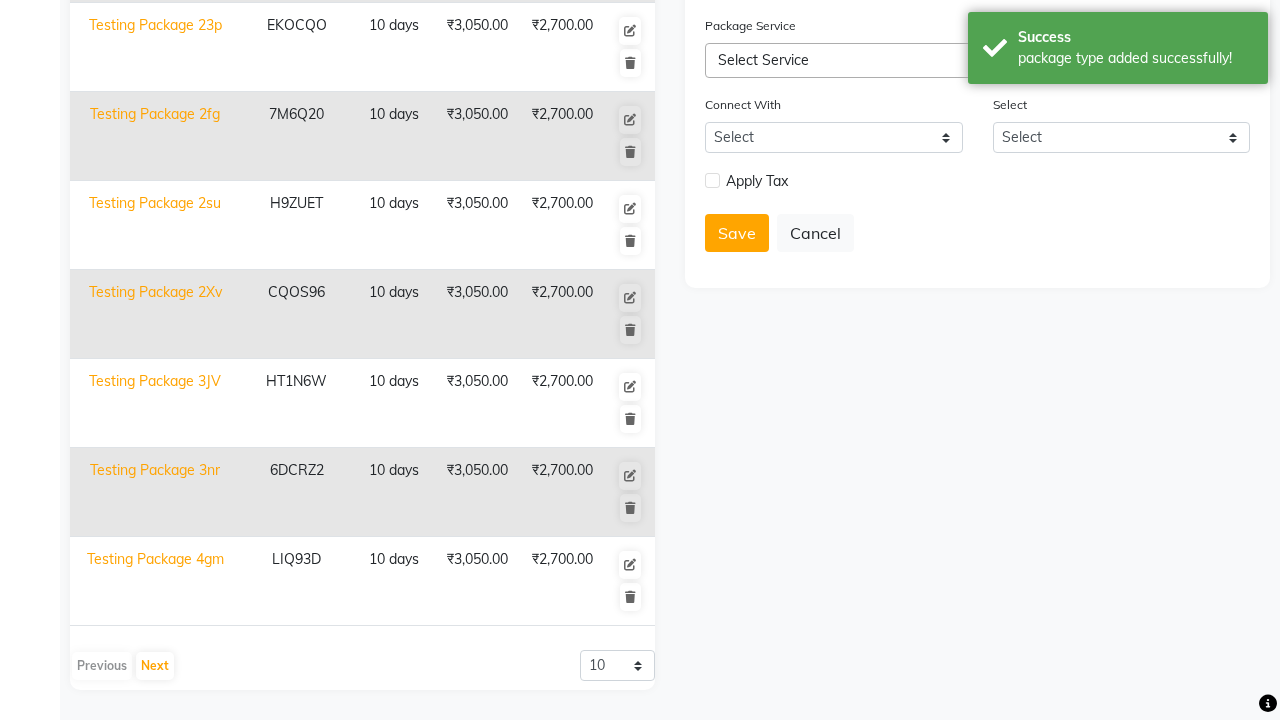 click on "package type added successfully!" at bounding box center [1135, 58] 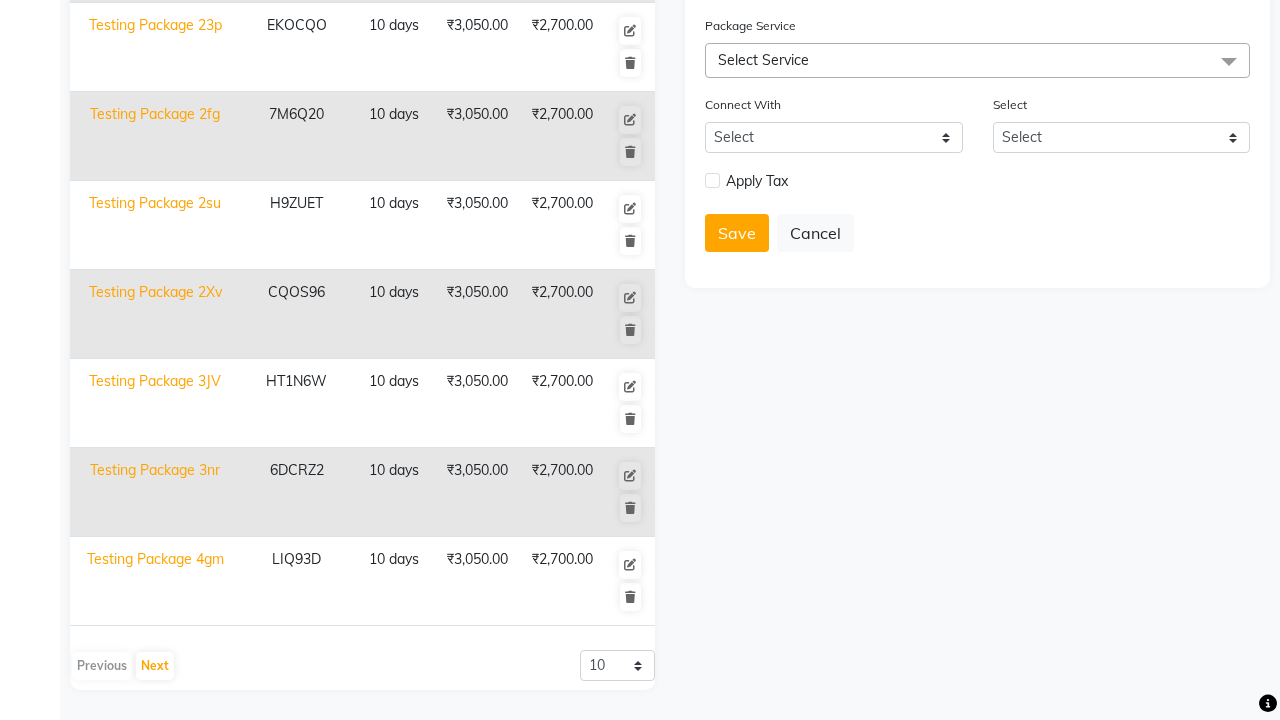 click at bounding box center [37, -491] 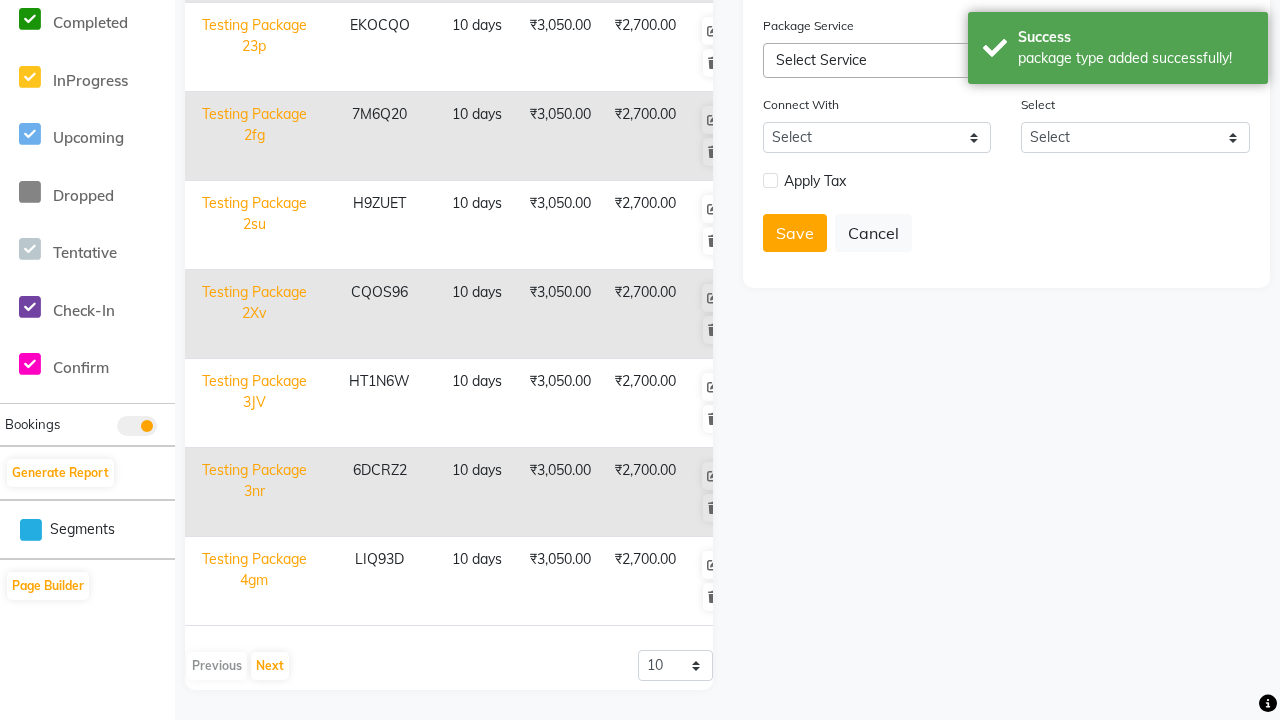 scroll, scrollTop: 0, scrollLeft: 0, axis: both 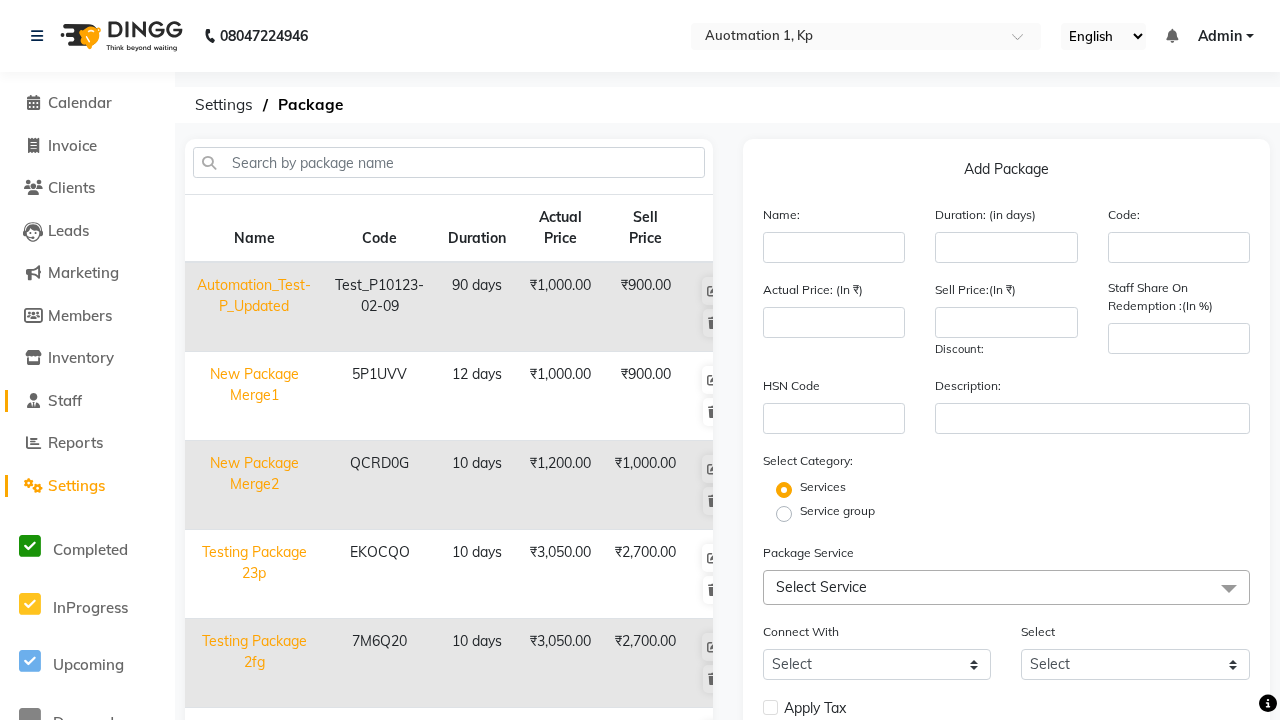 click on "Staff" 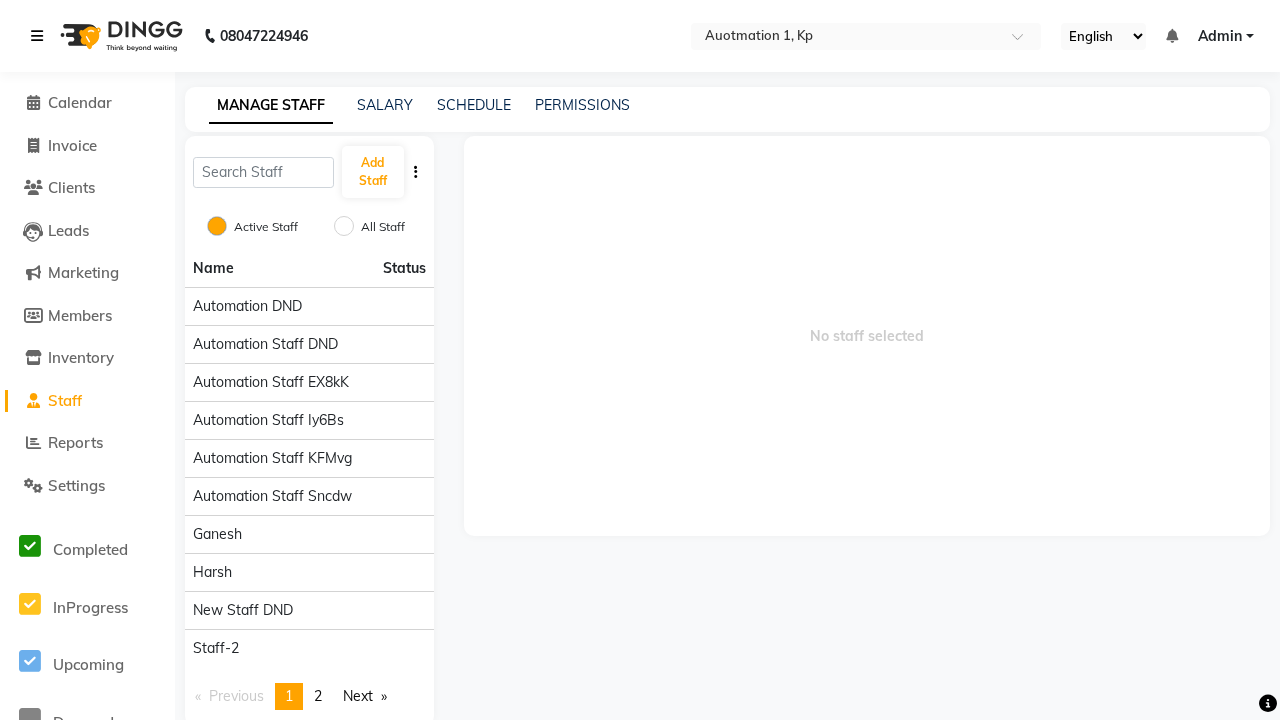 click at bounding box center [37, 36] 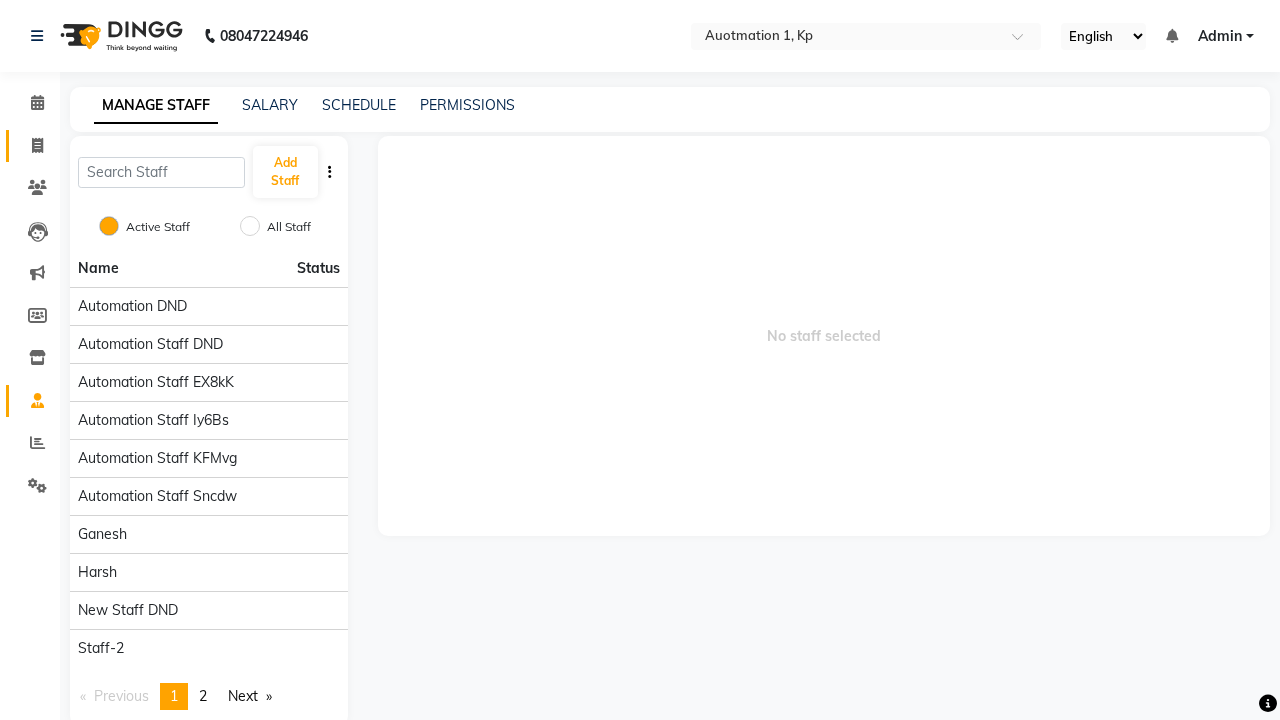 click 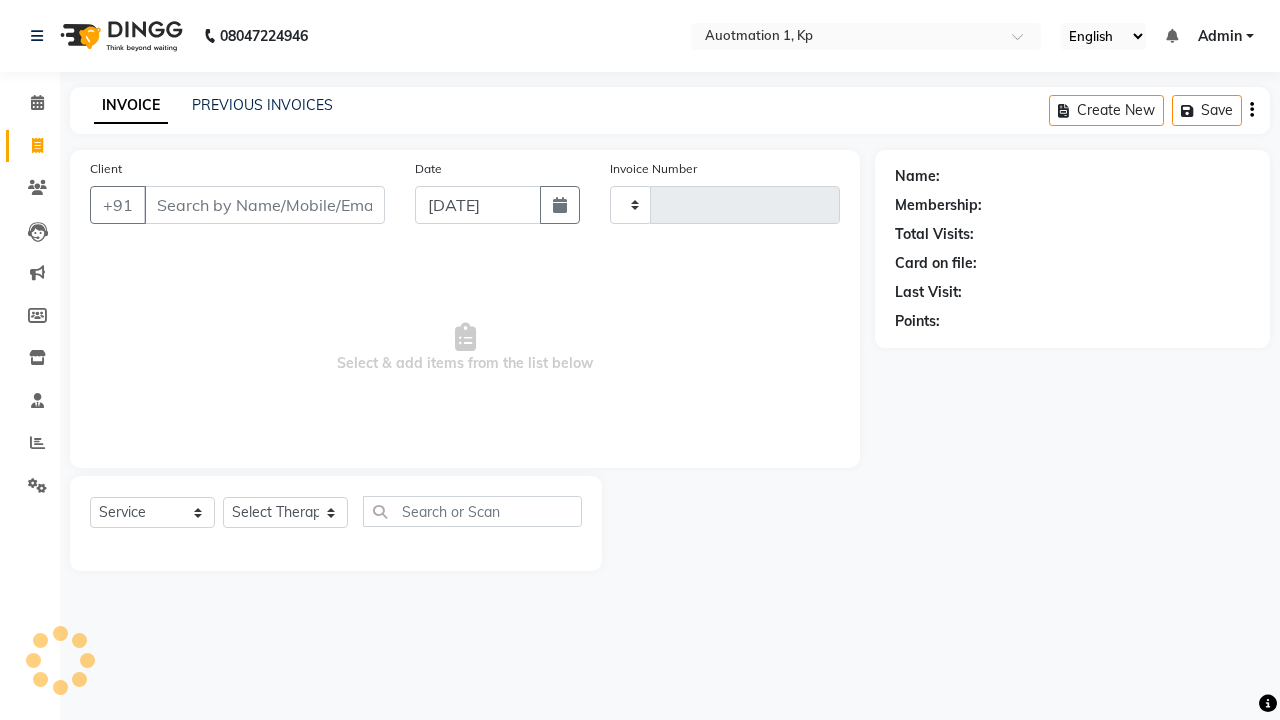 type on "709090909" 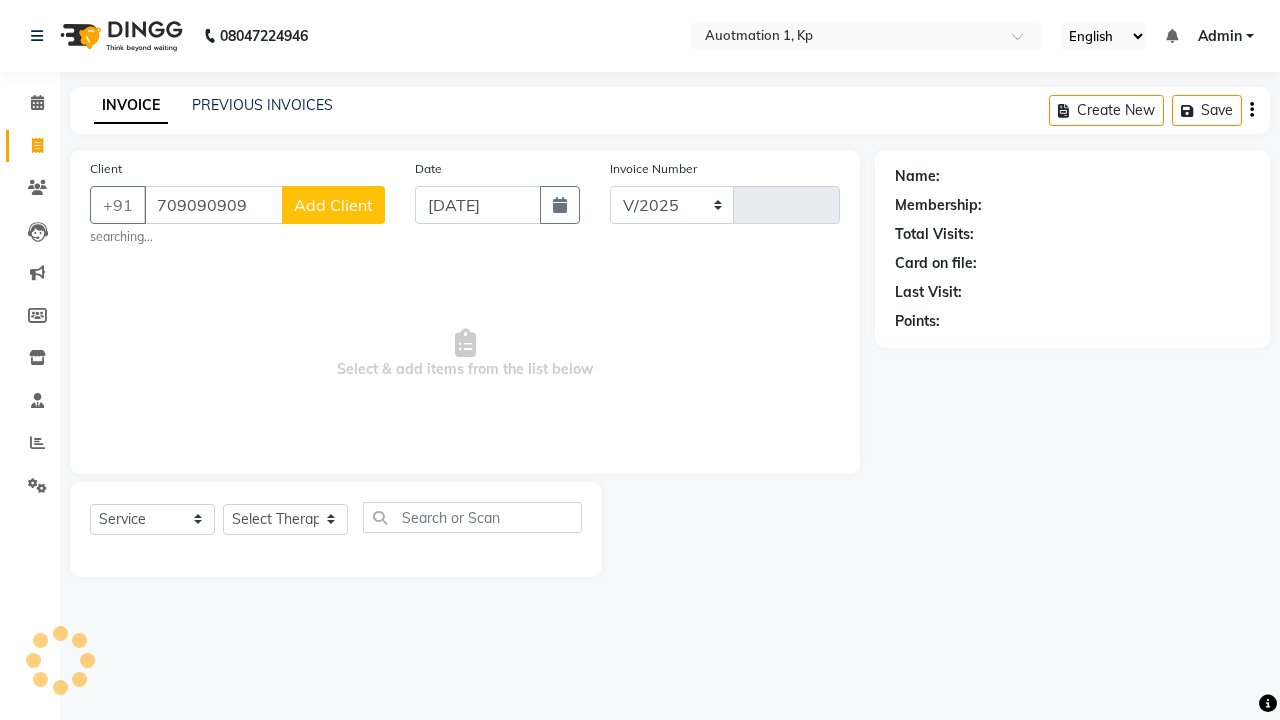 select on "150" 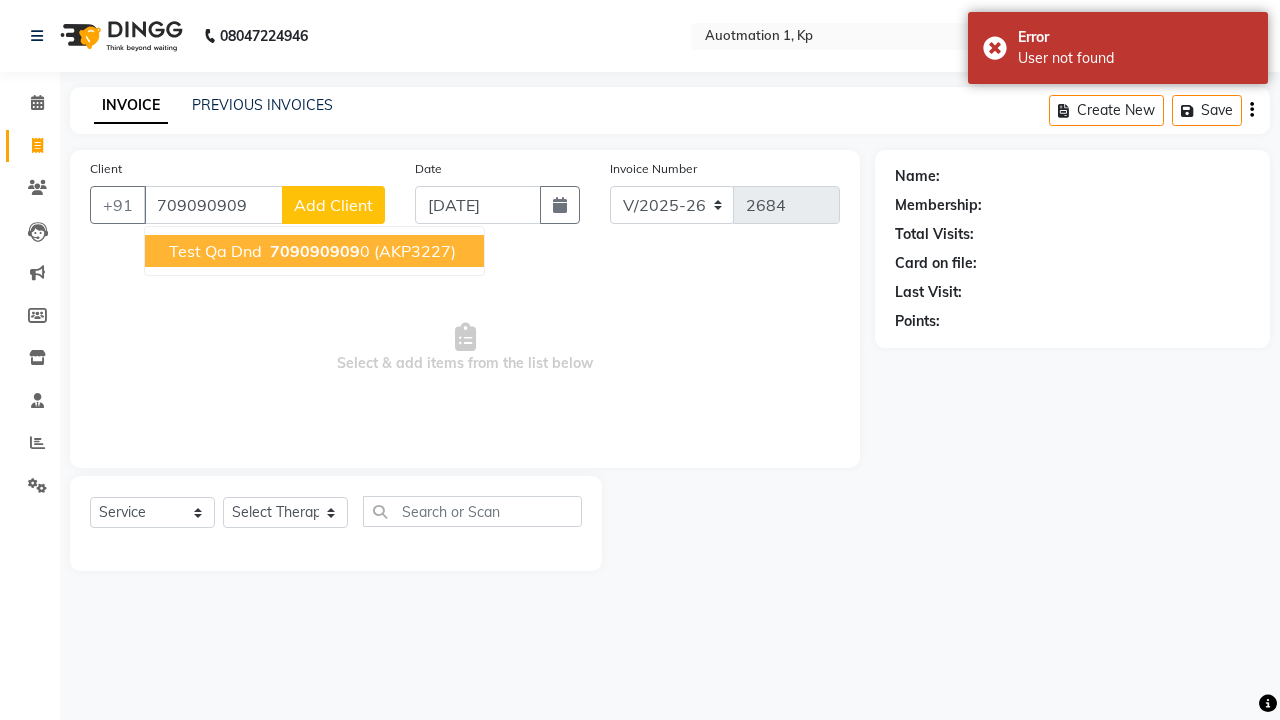 click on "709090909" at bounding box center [315, 251] 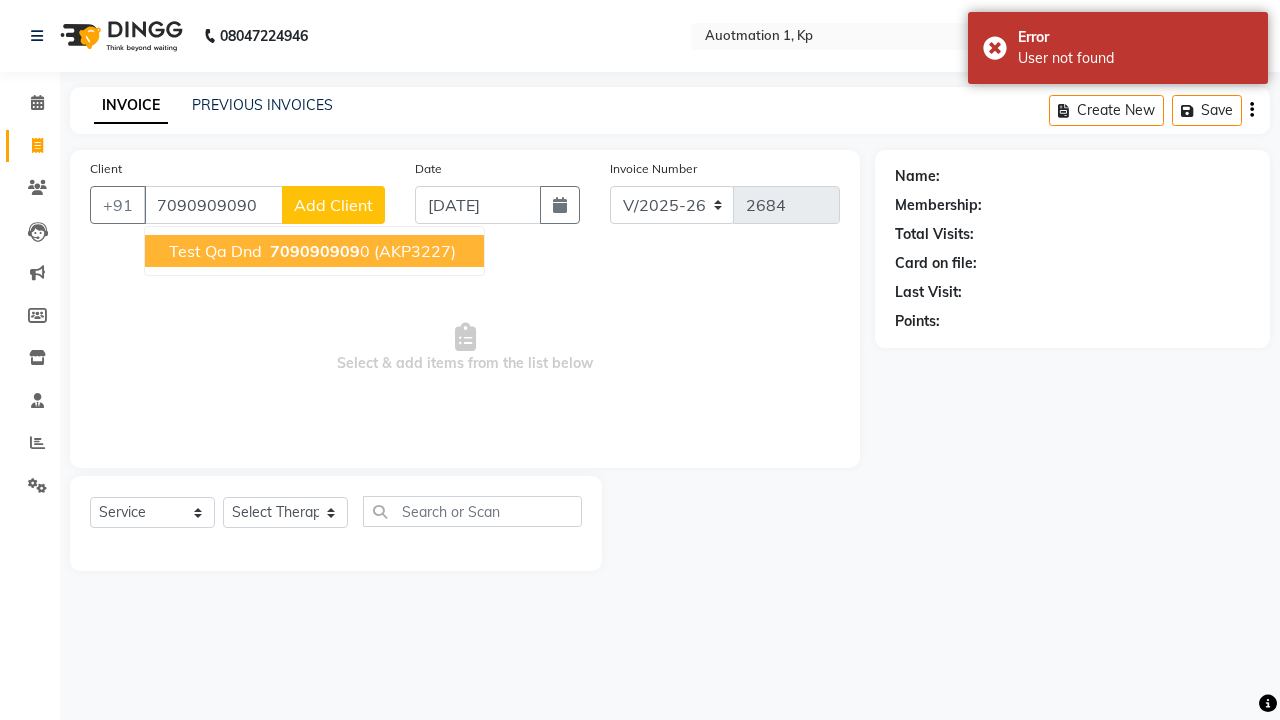 type on "7090909090" 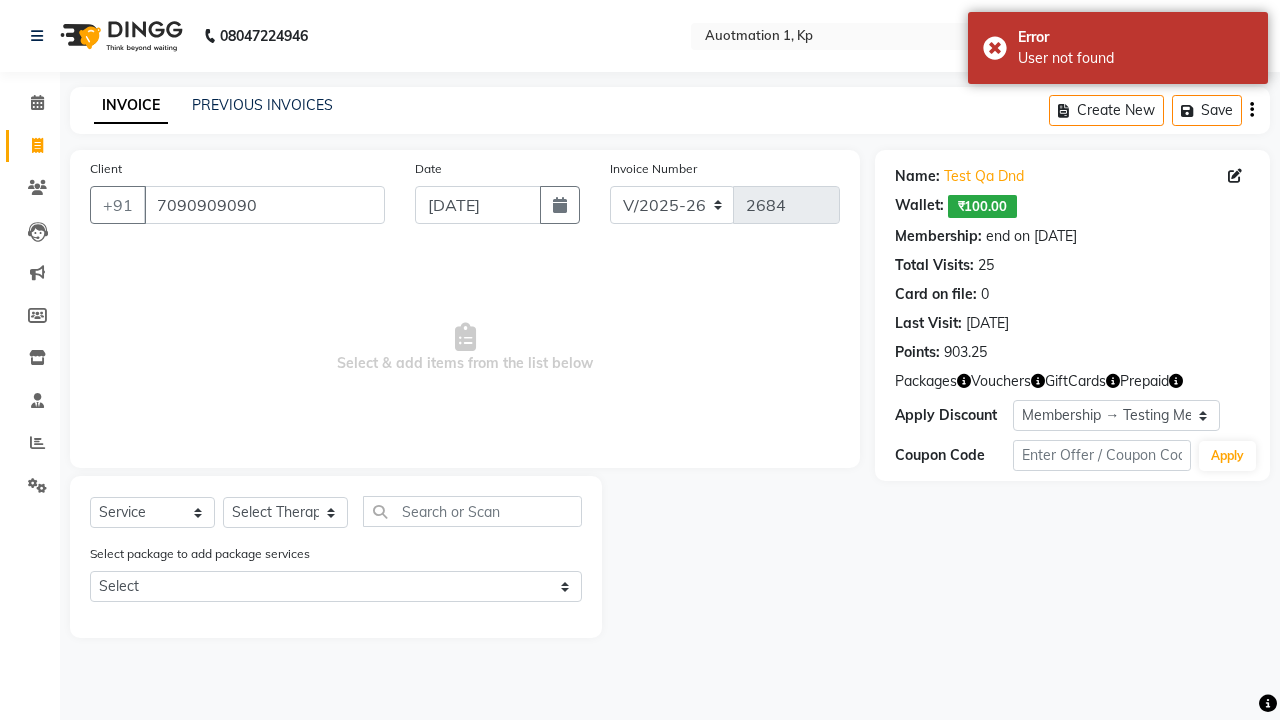 select on "0:" 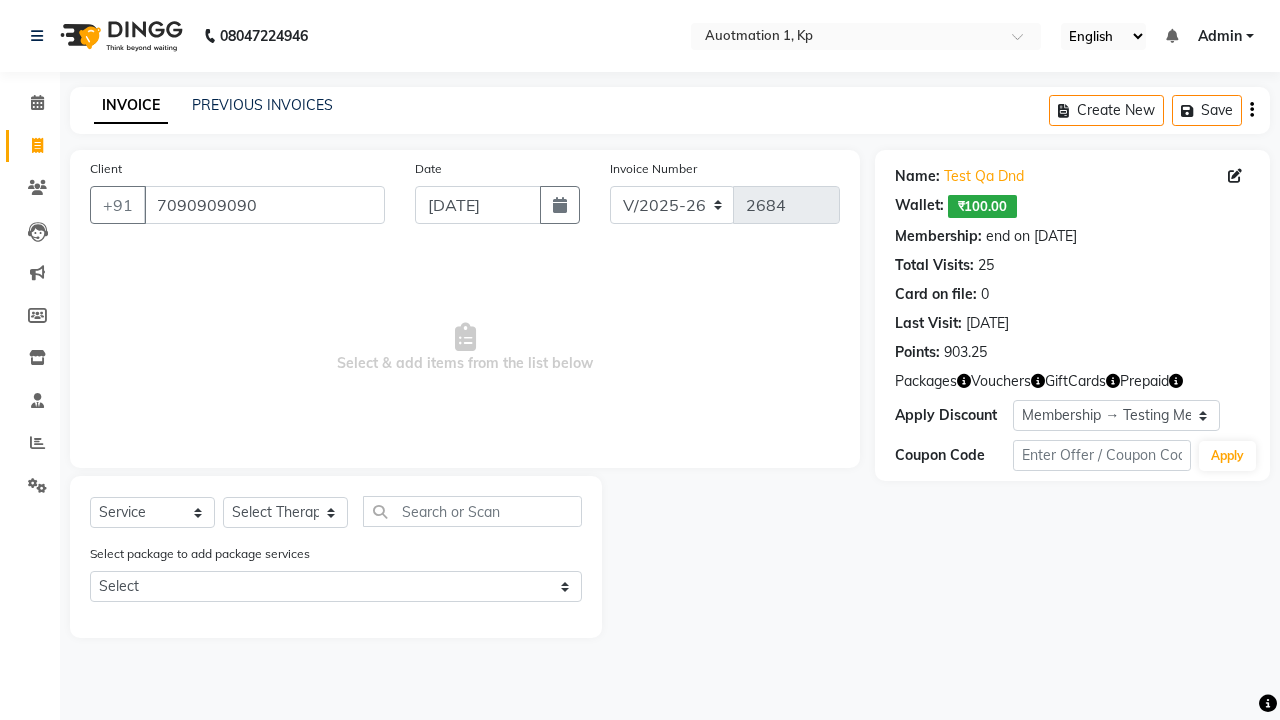 select on "package" 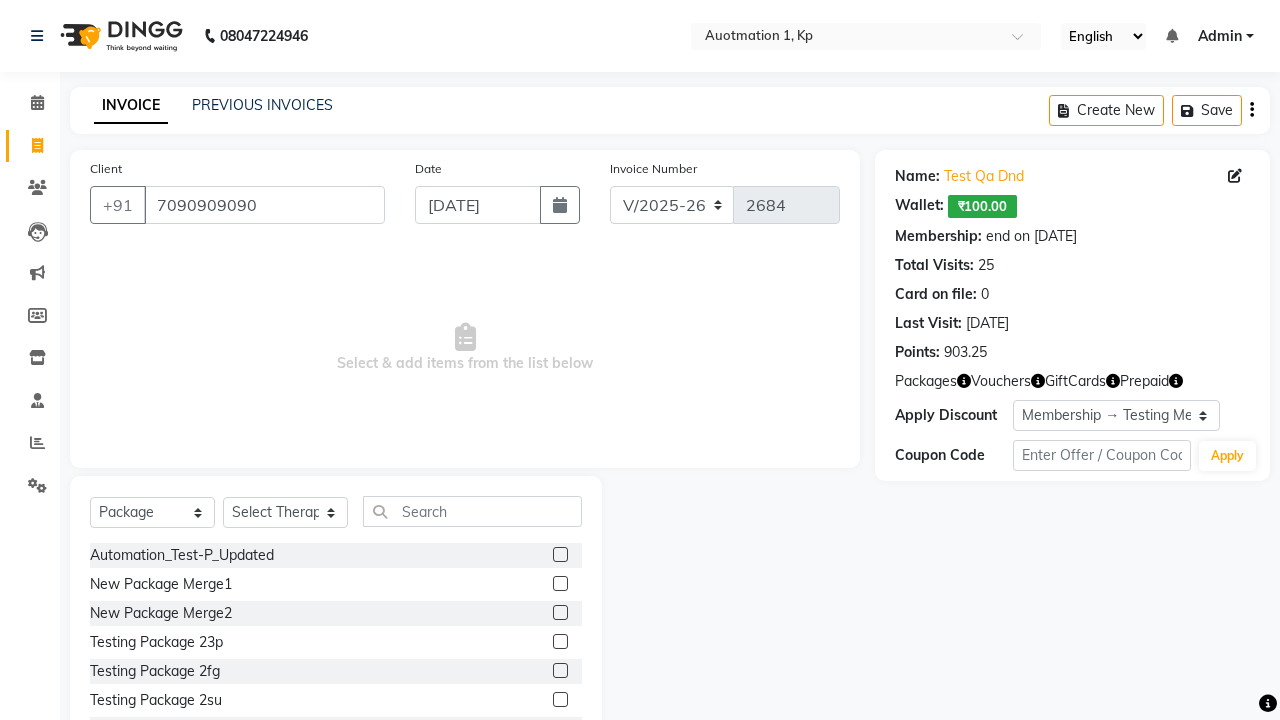 select on "5439" 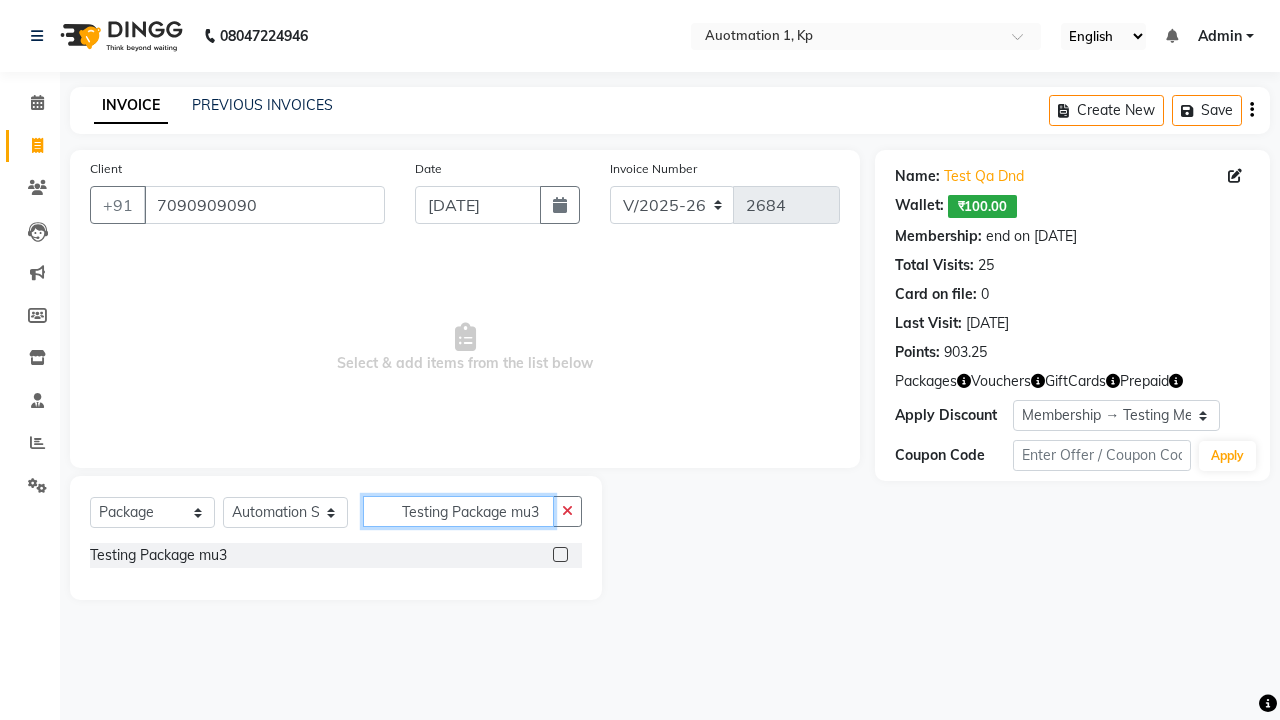 type on "Testing Package mu3" 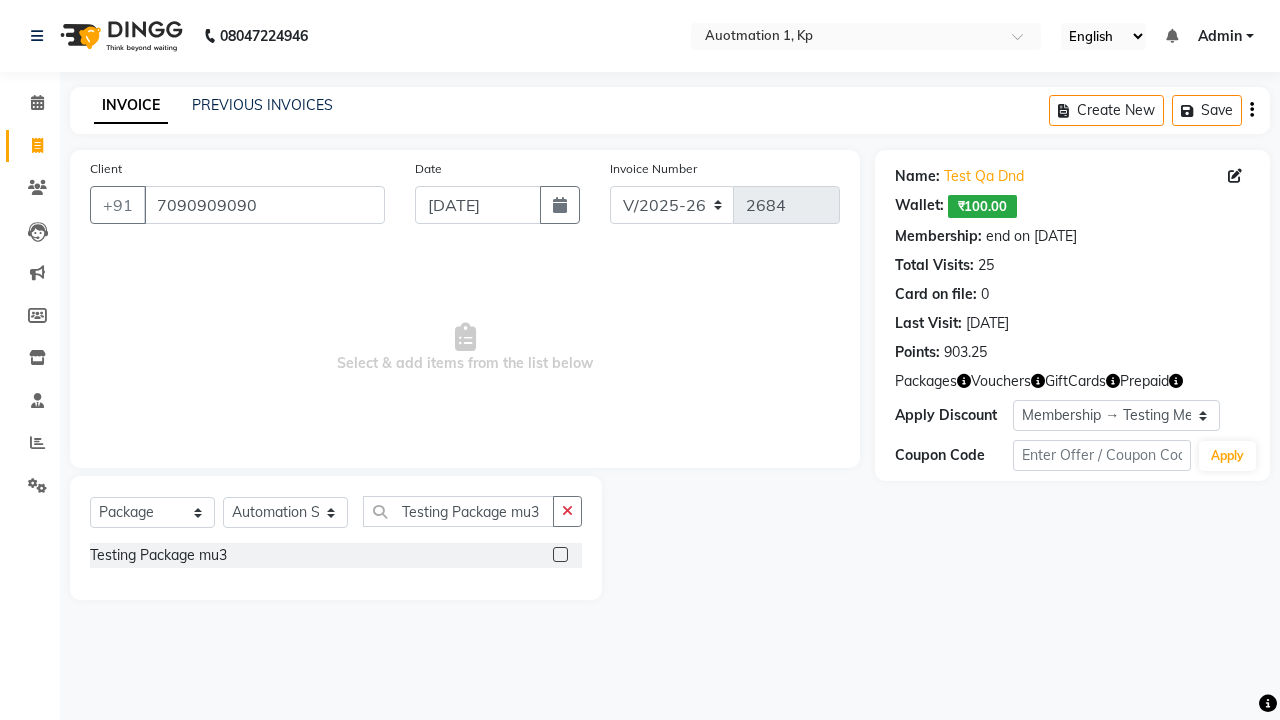 click 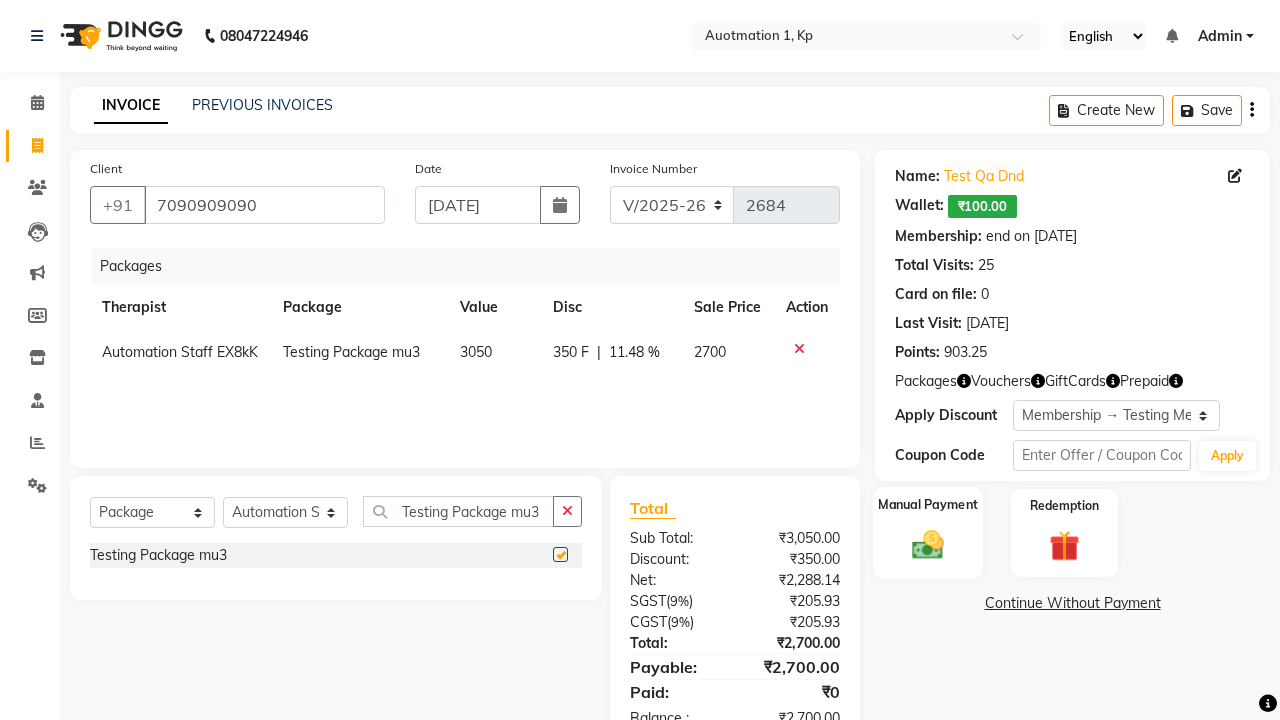 click 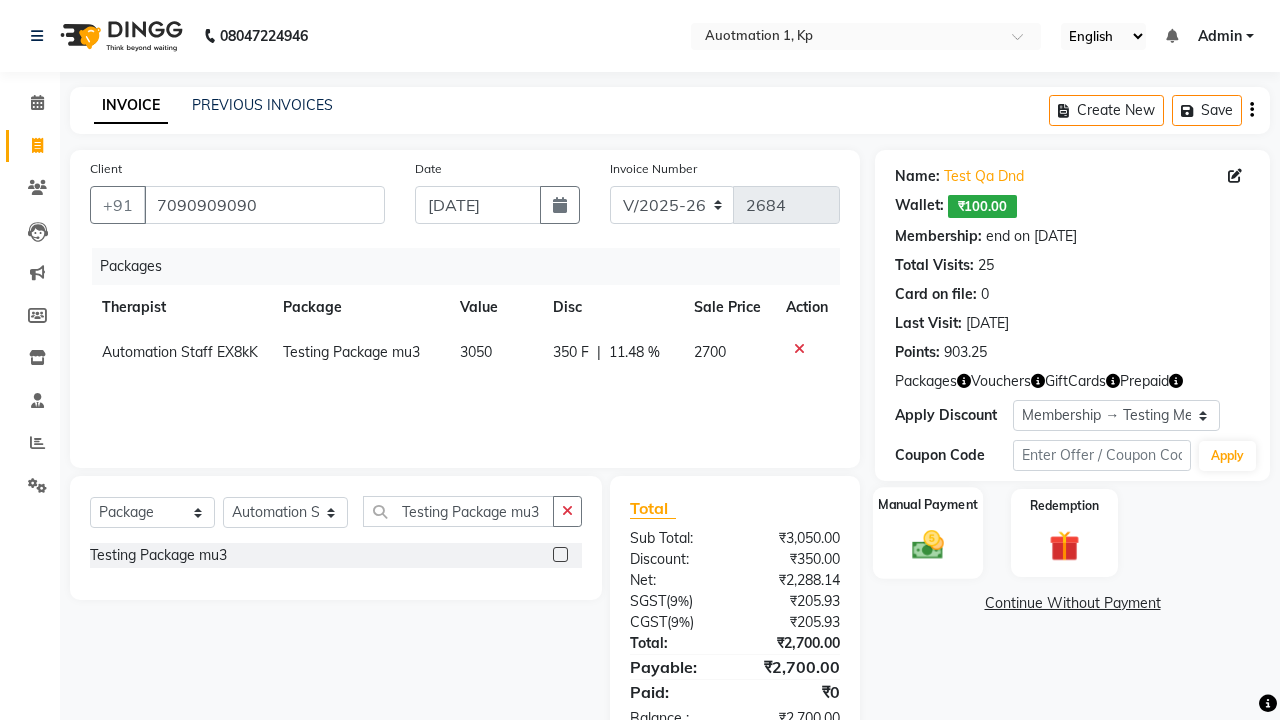 checkbox on "false" 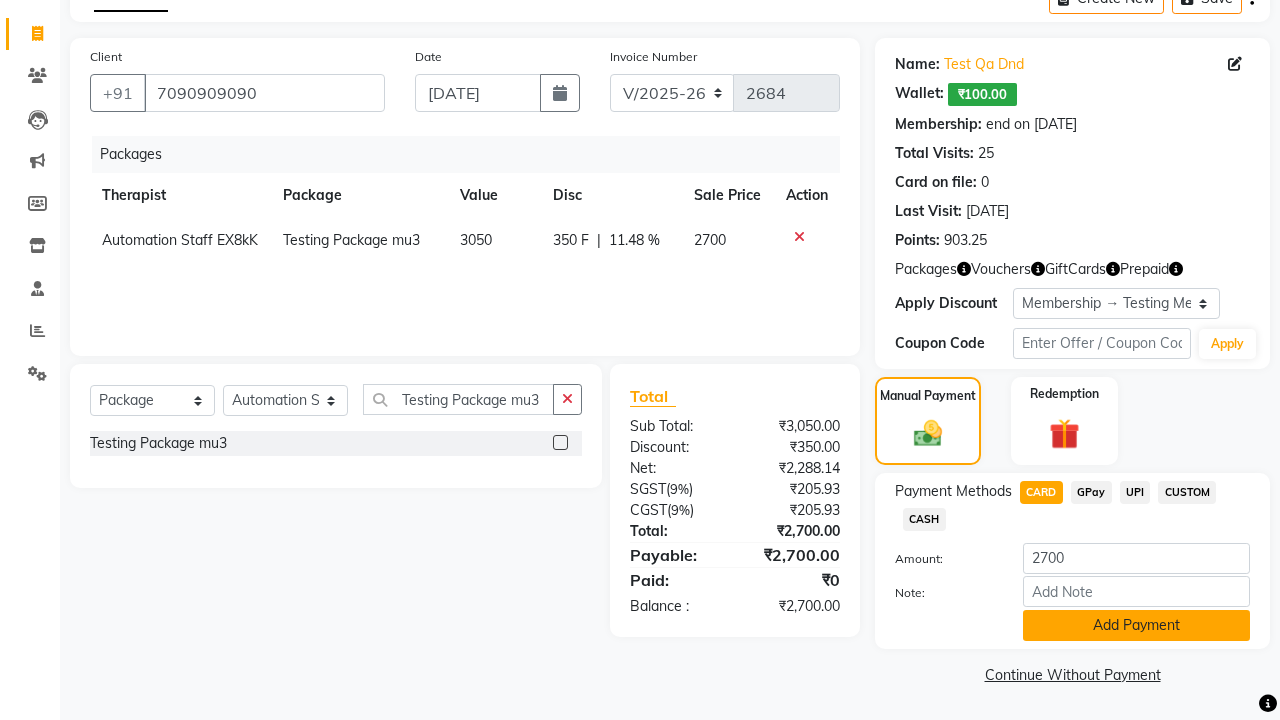 click on "Add Payment" 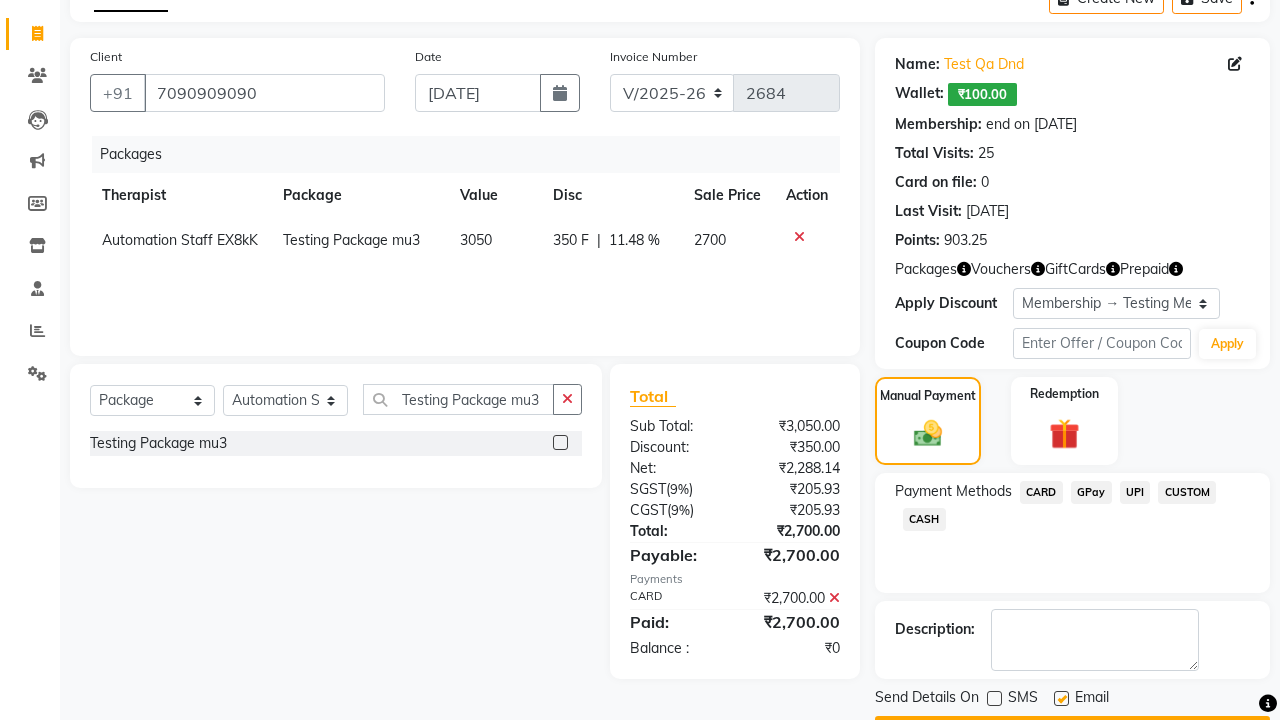 click 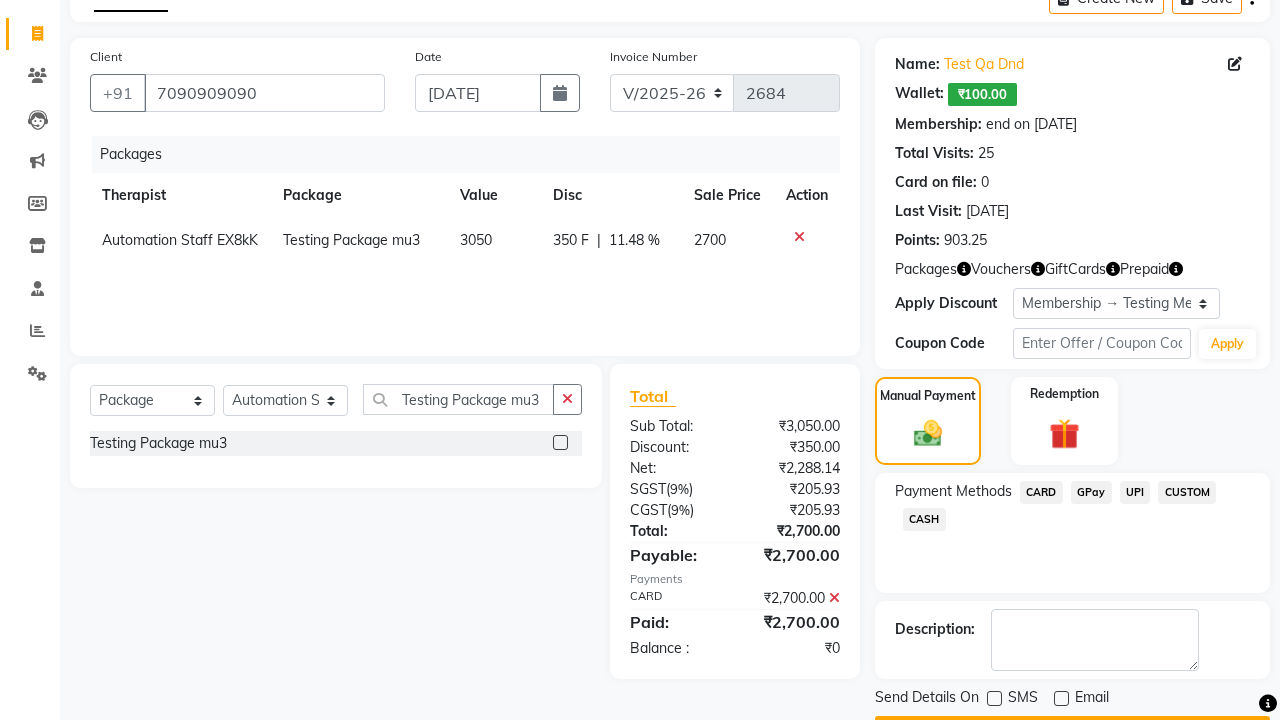 click on "Checkout" 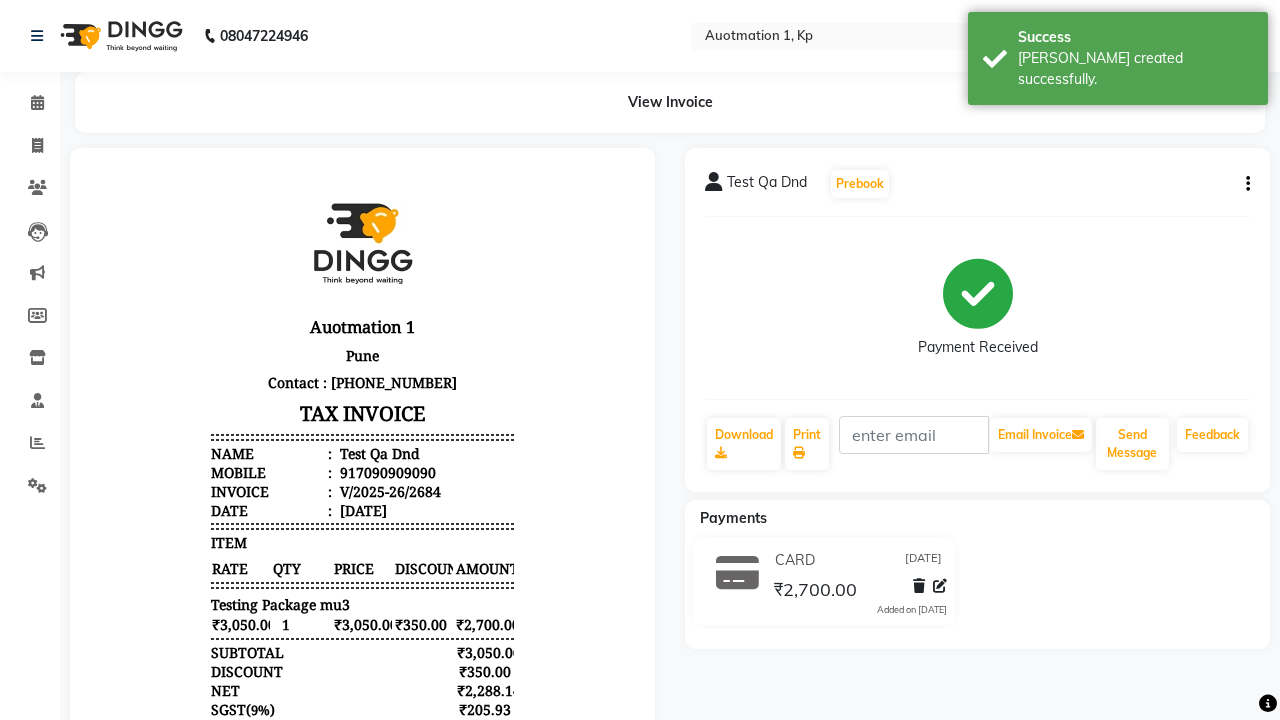 scroll, scrollTop: 0, scrollLeft: 0, axis: both 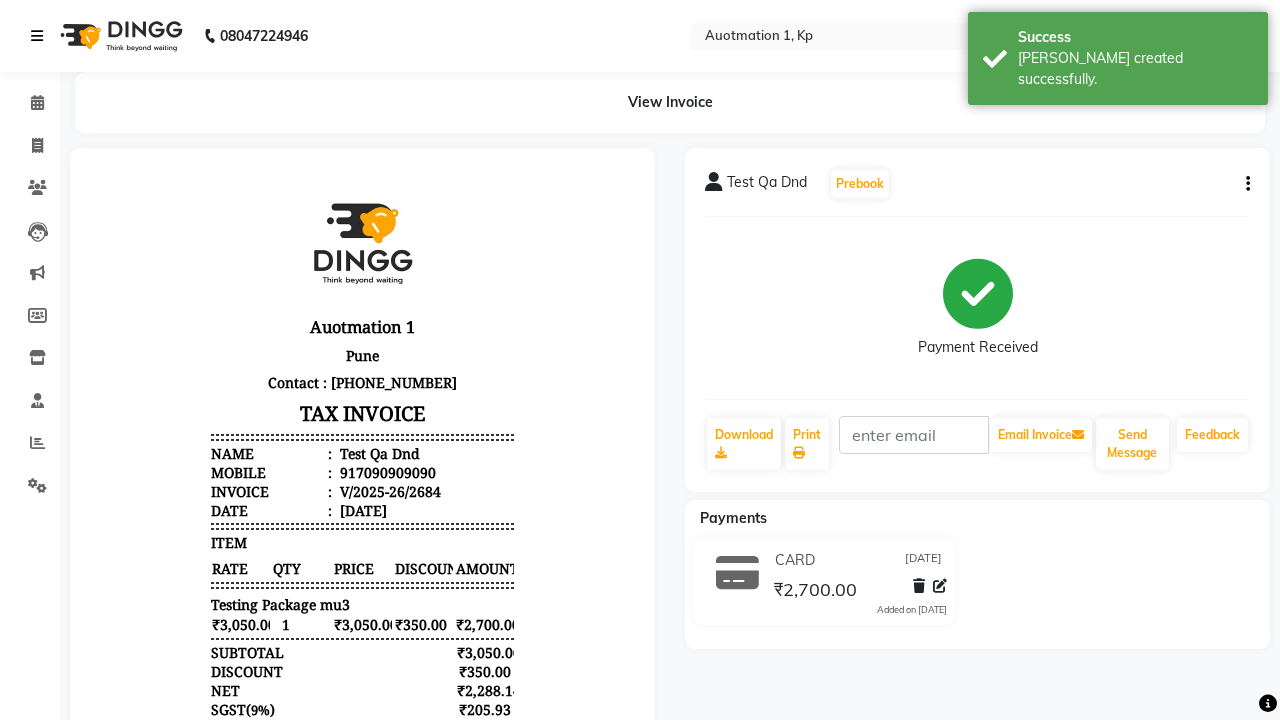 click on "[PERSON_NAME] created successfully." at bounding box center (1135, 69) 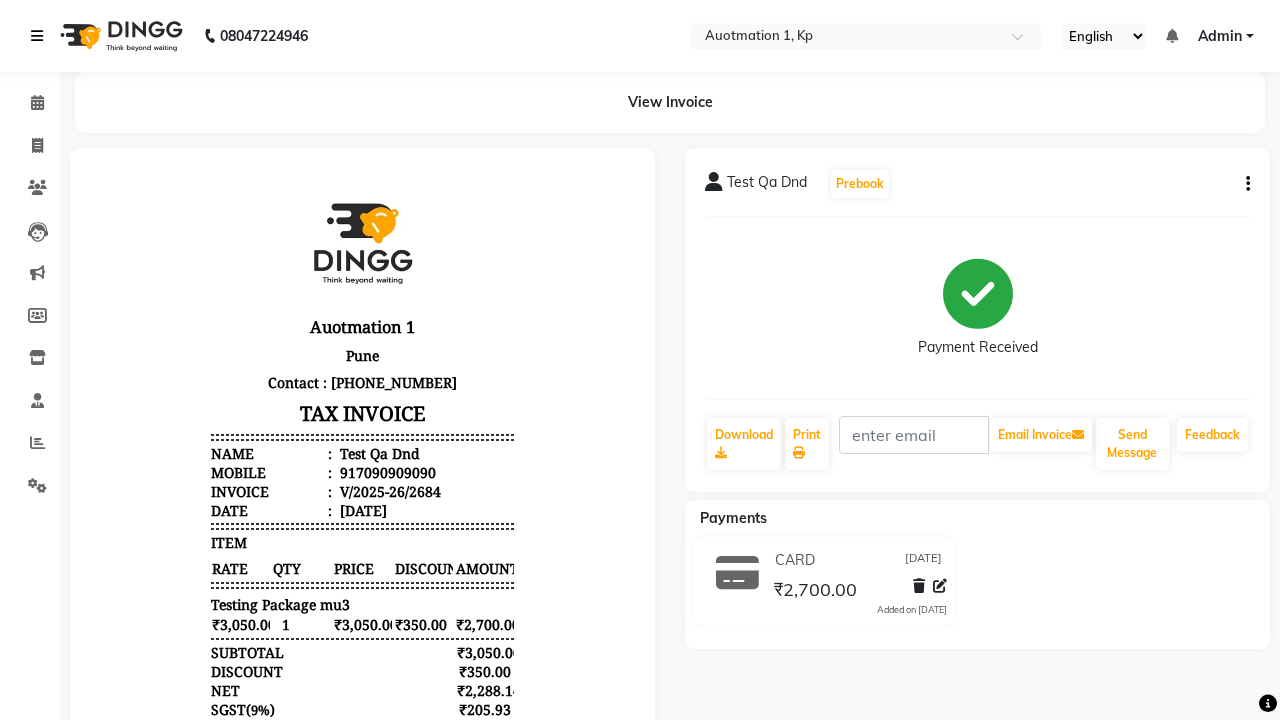 click at bounding box center (37, 36) 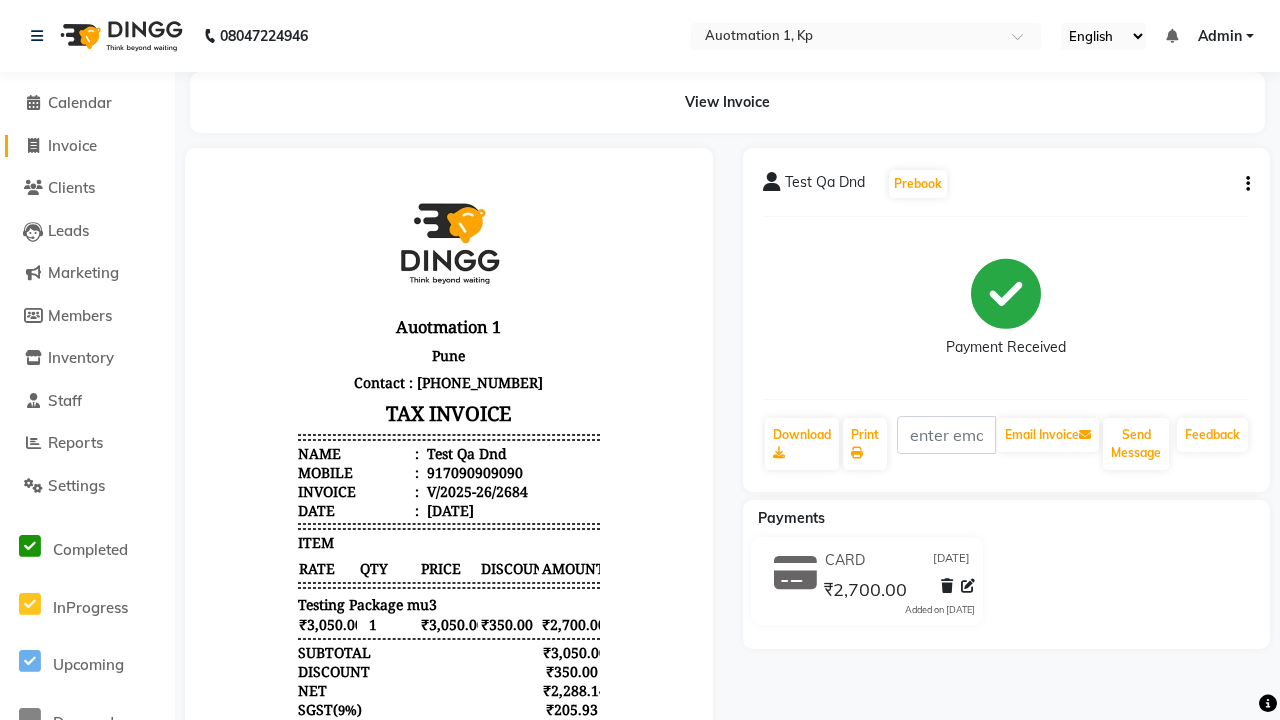 click on "Invoice" 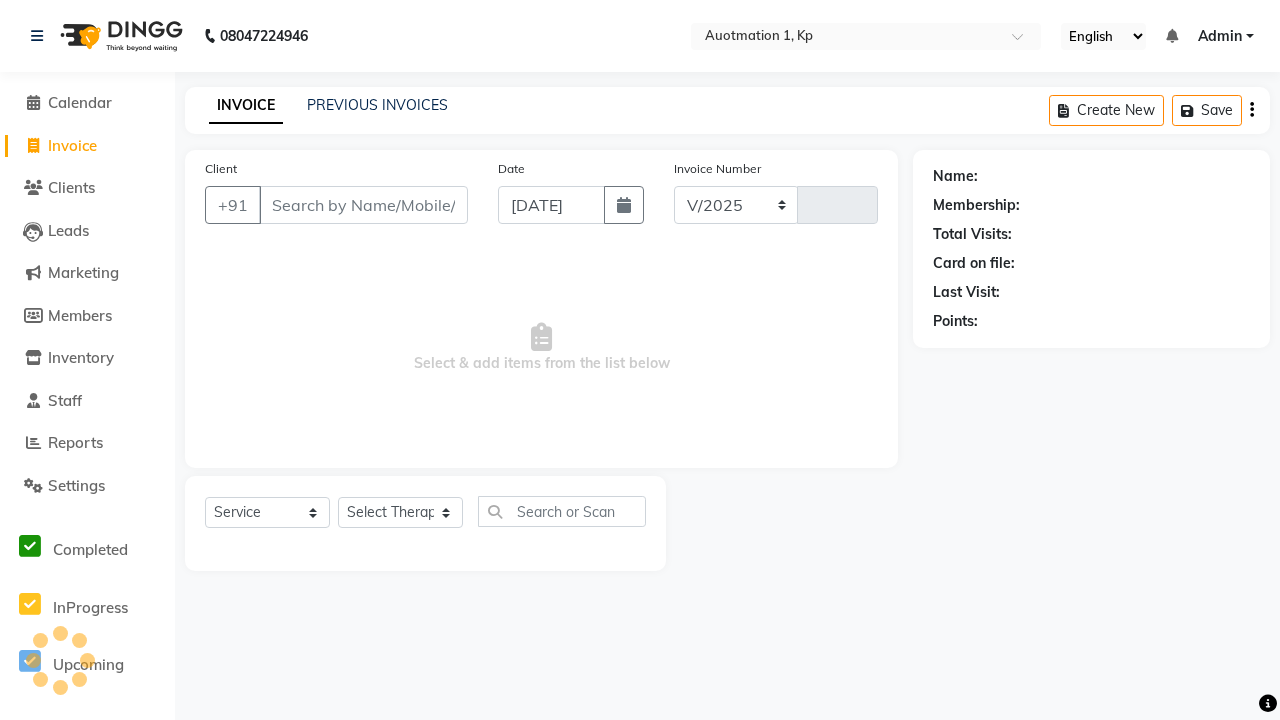 select on "150" 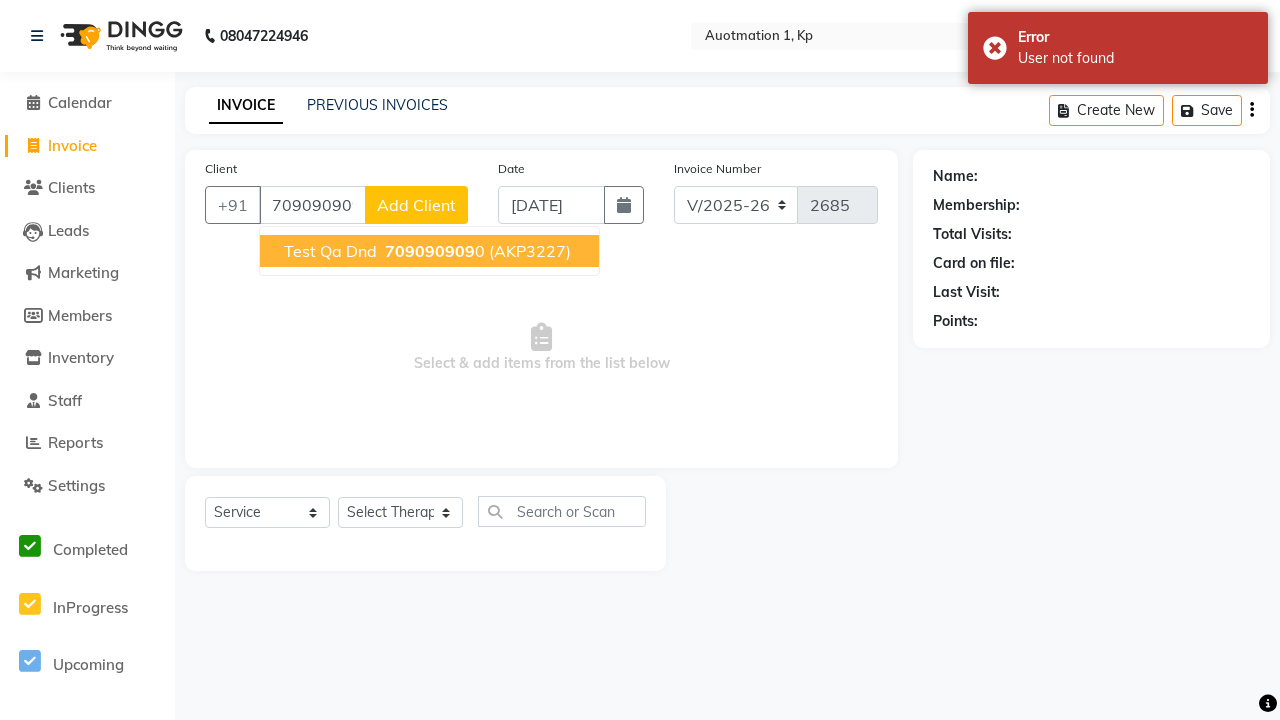 click on "709090909" at bounding box center (430, 251) 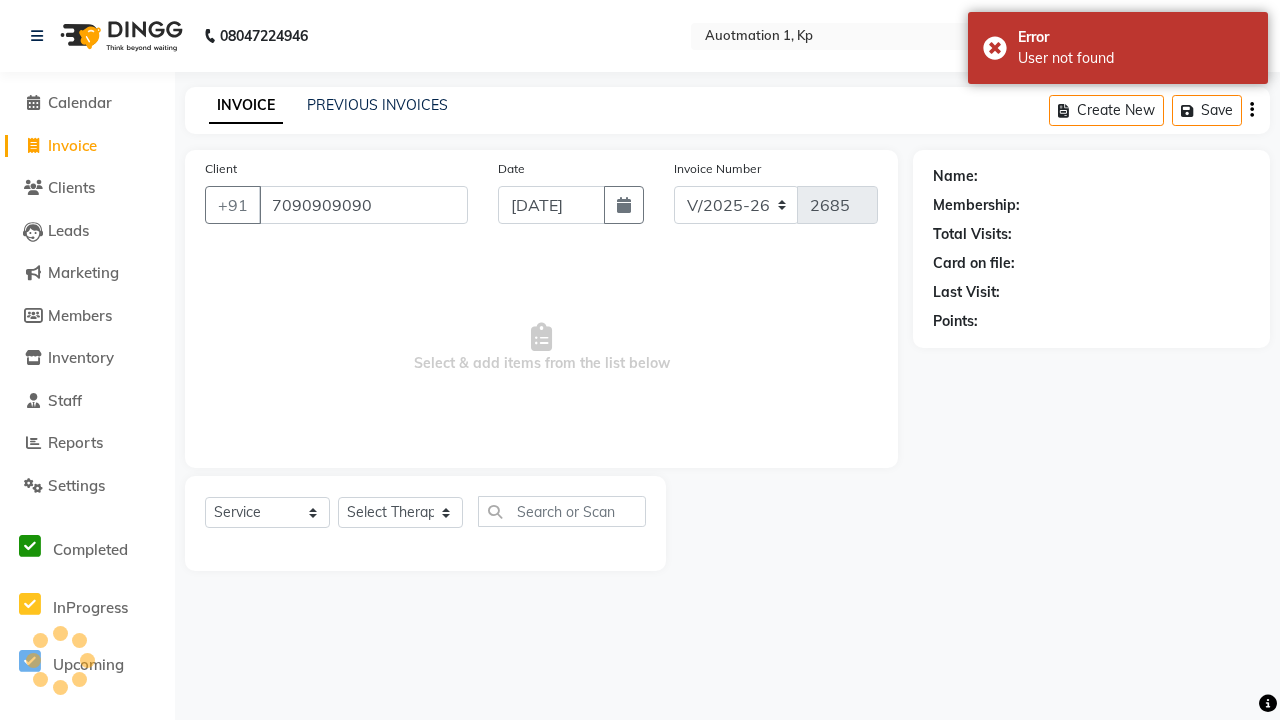 type on "7090909090" 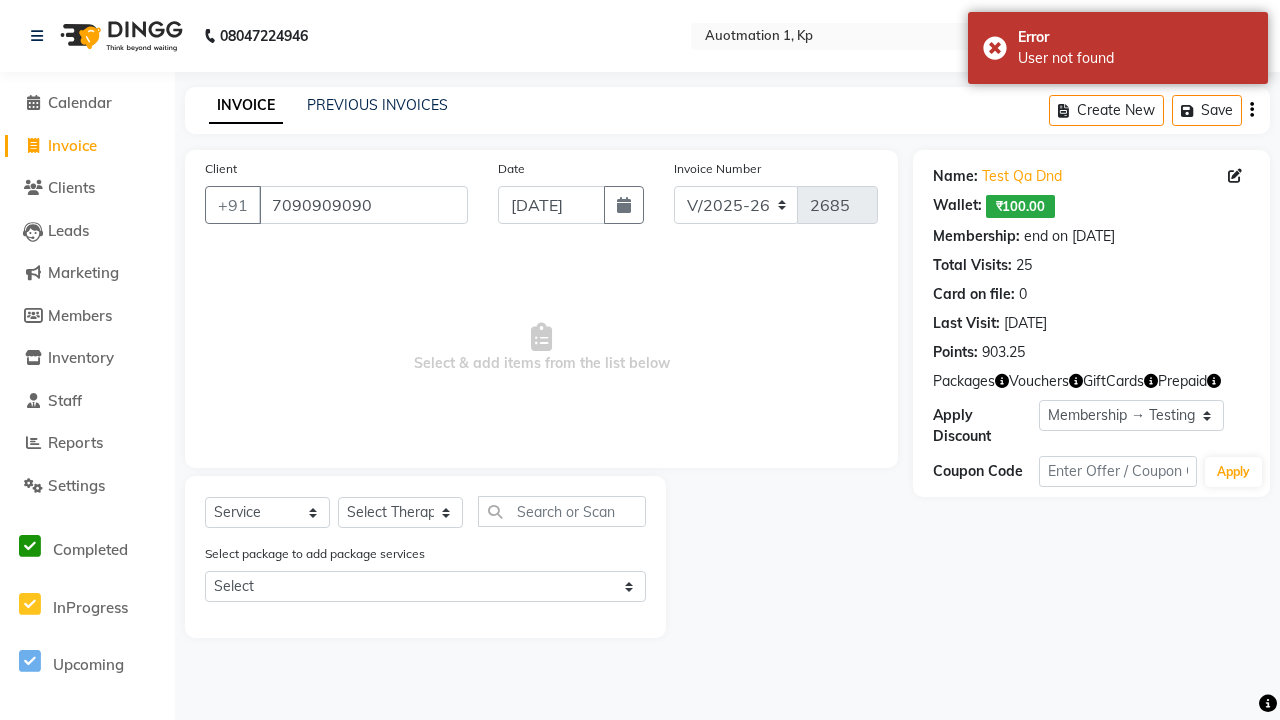select on "0:" 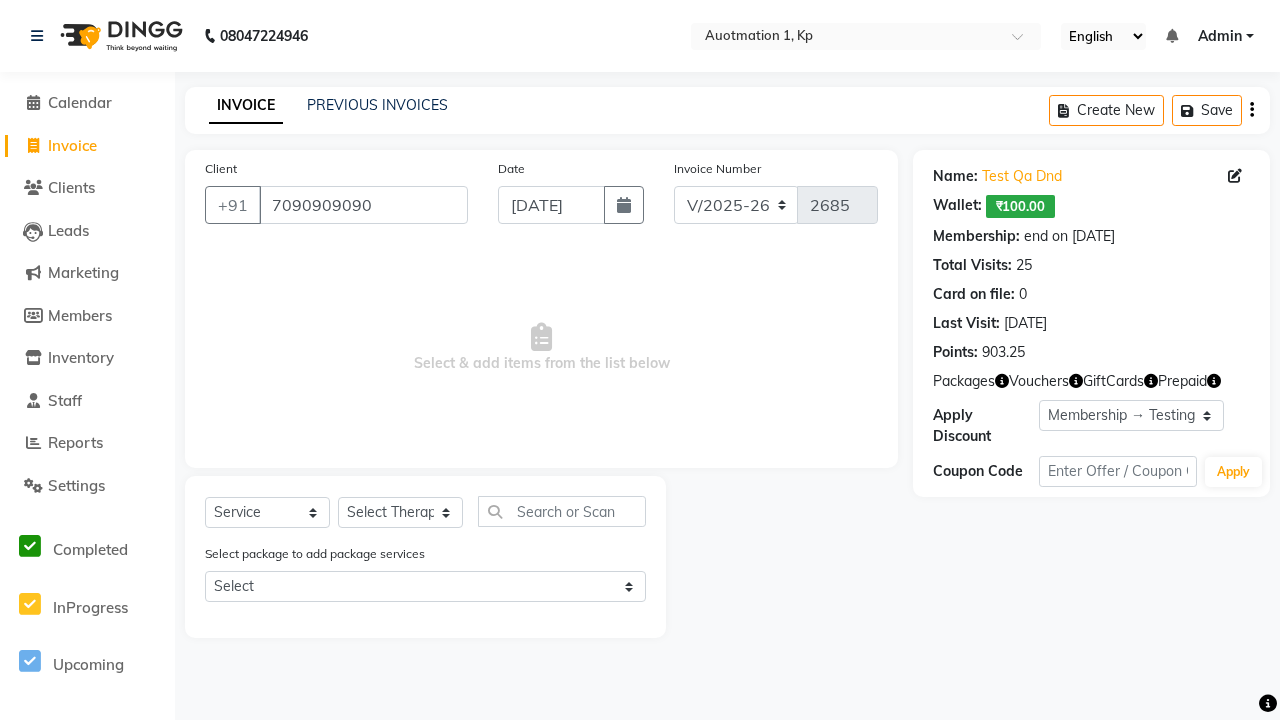 select on "5439" 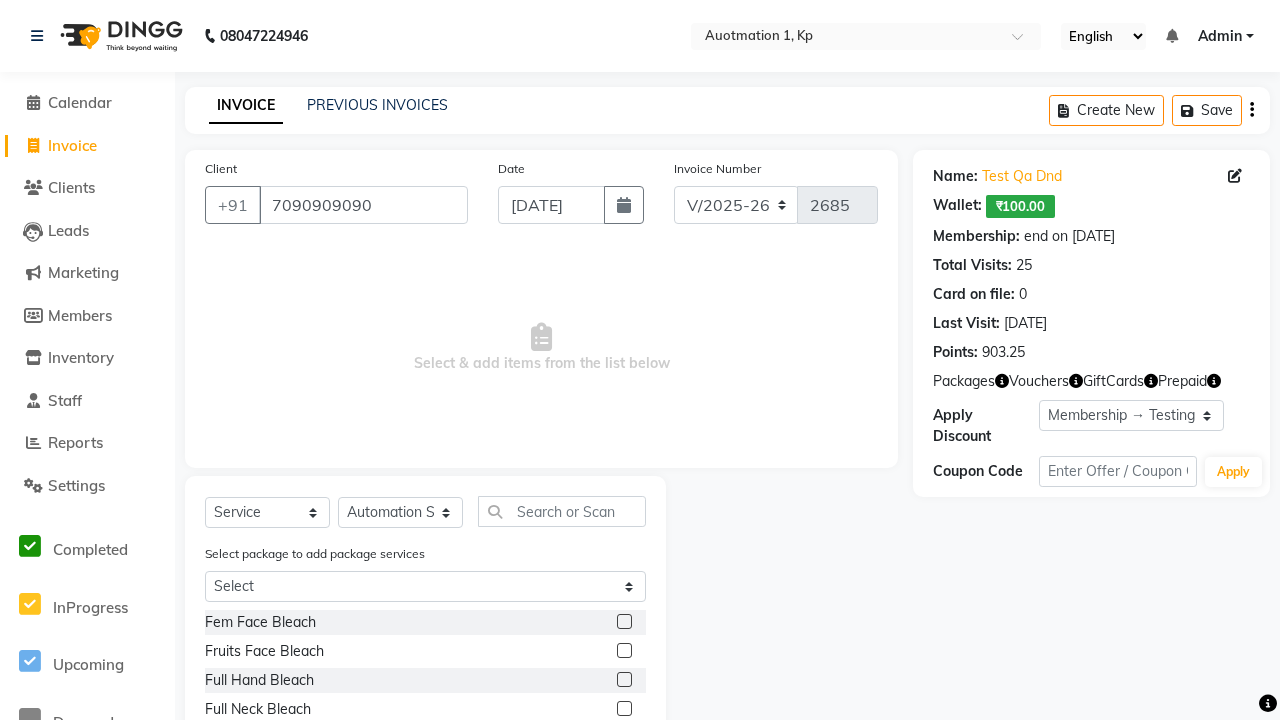 click 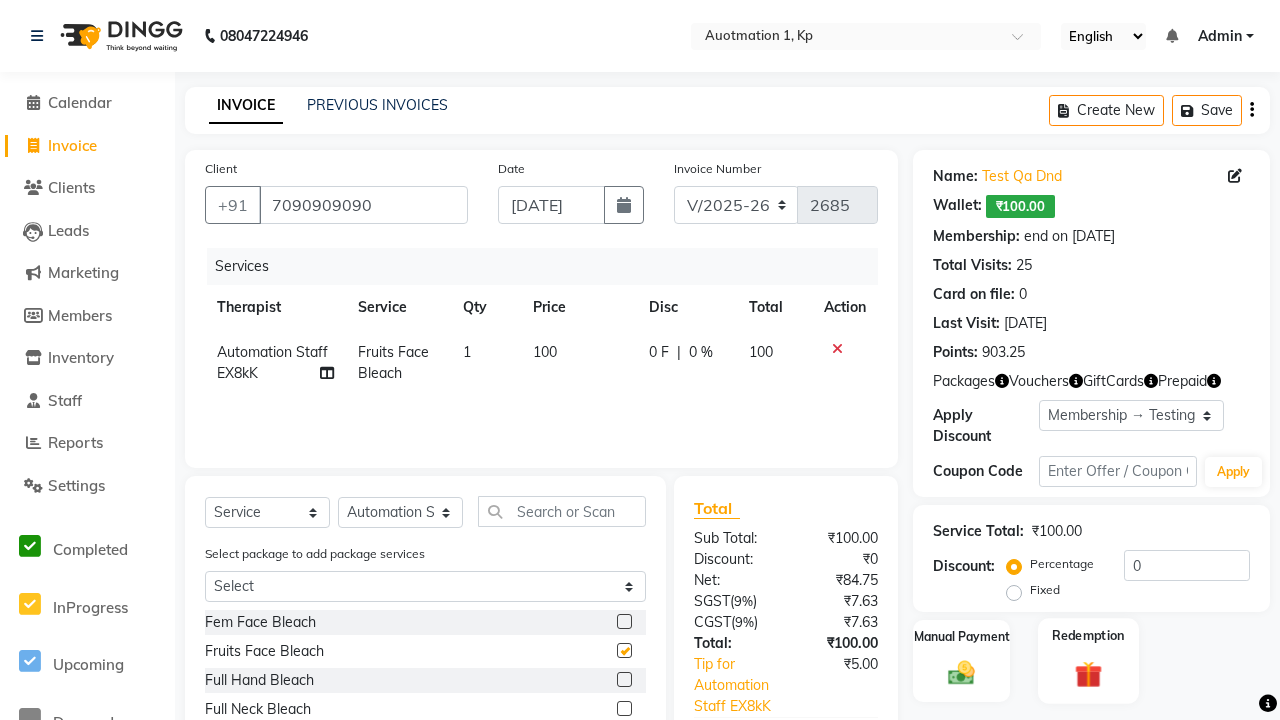 click 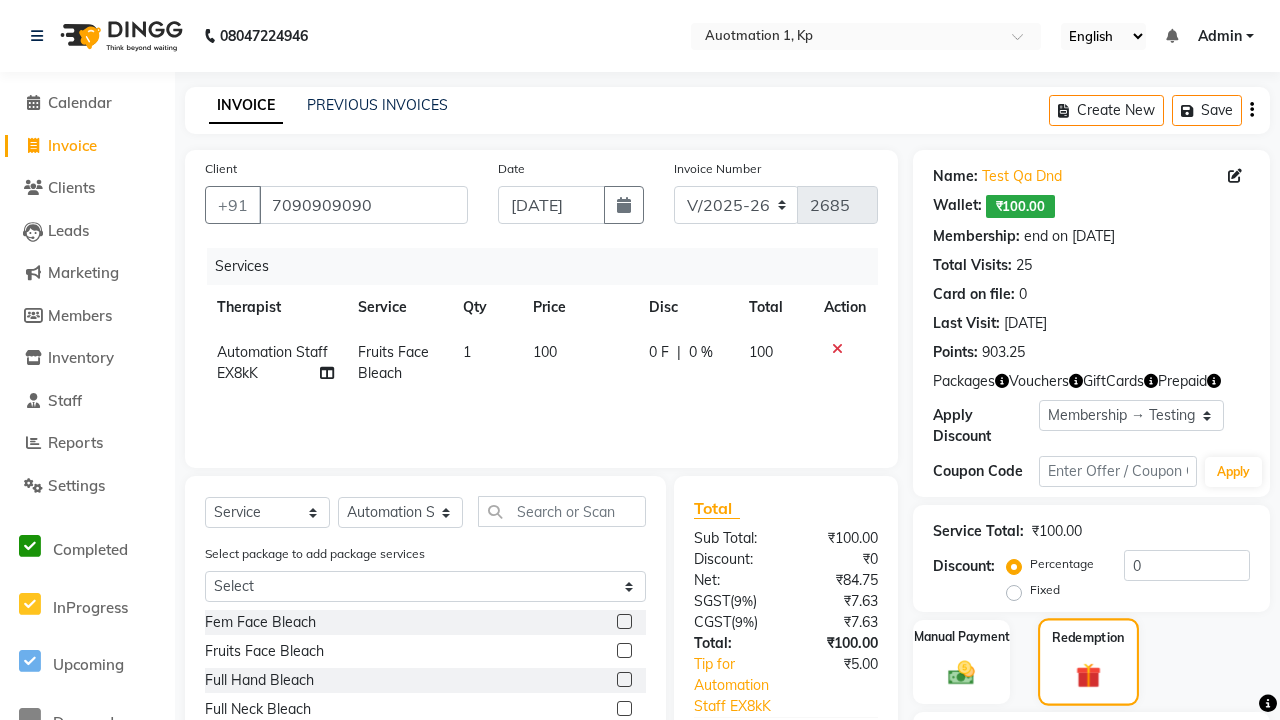 checkbox on "false" 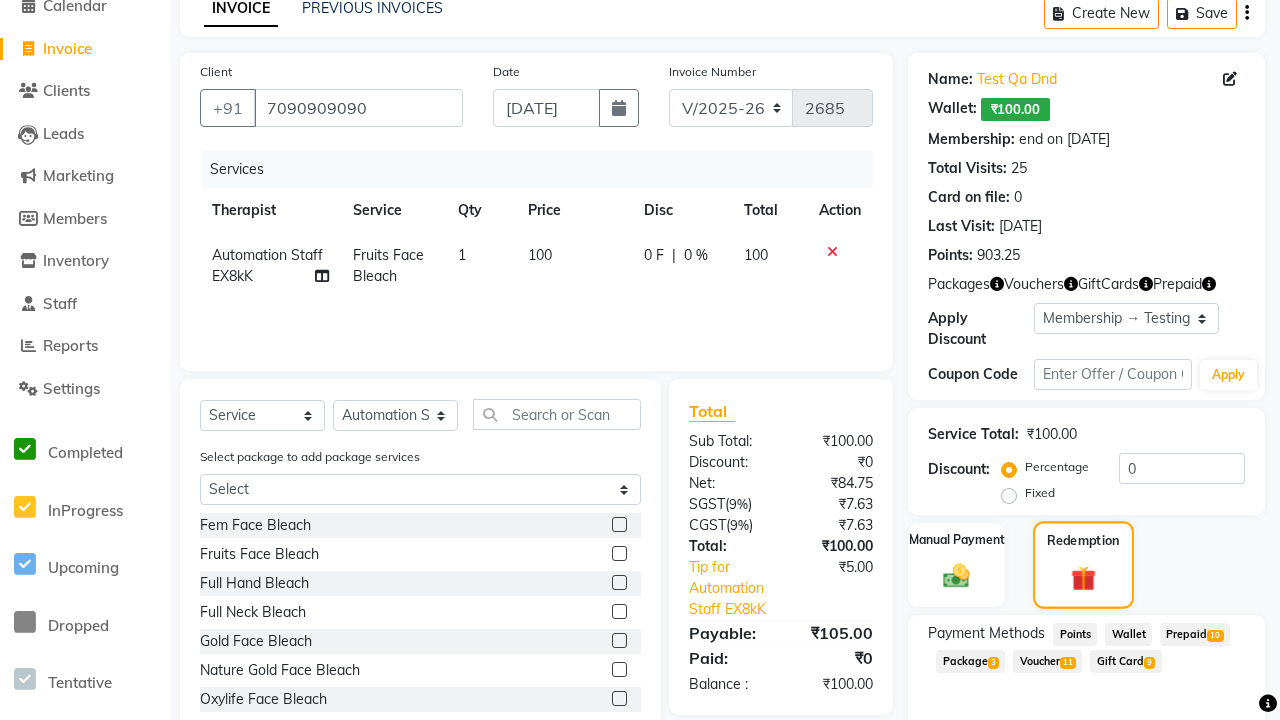 scroll, scrollTop: 183, scrollLeft: 0, axis: vertical 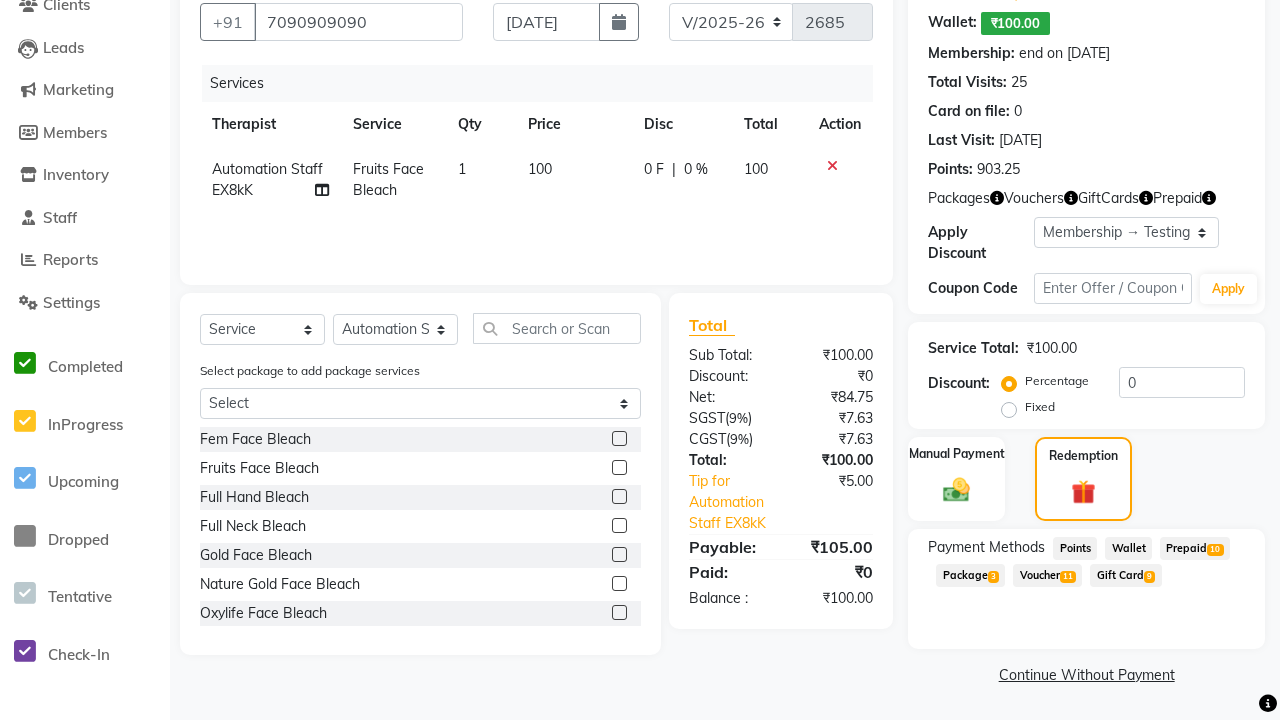 click on "Package  3" 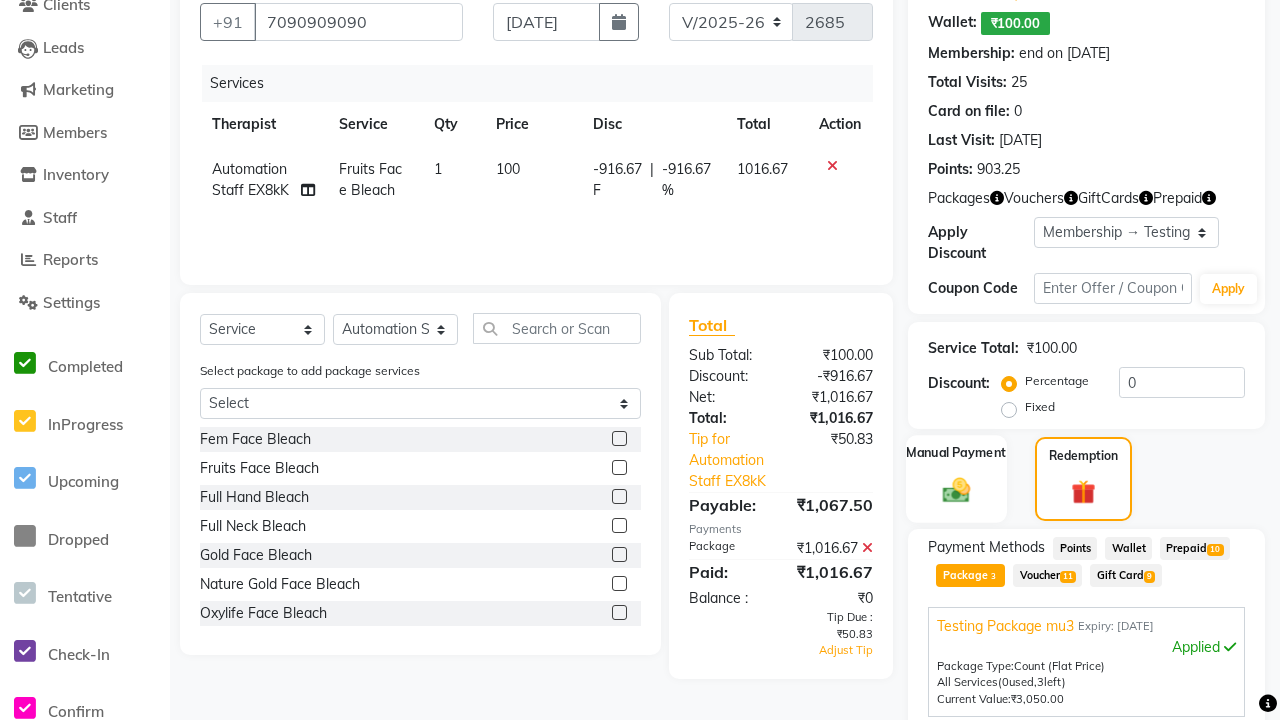 click 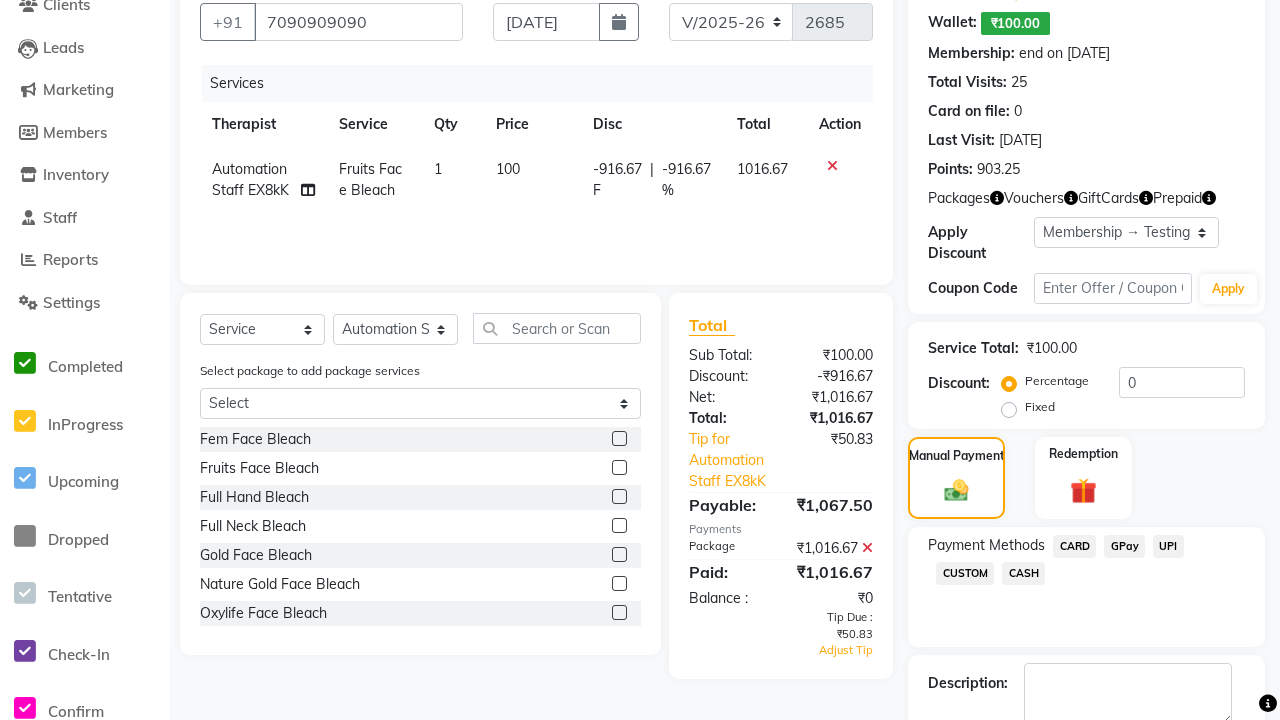 click on "CARD" 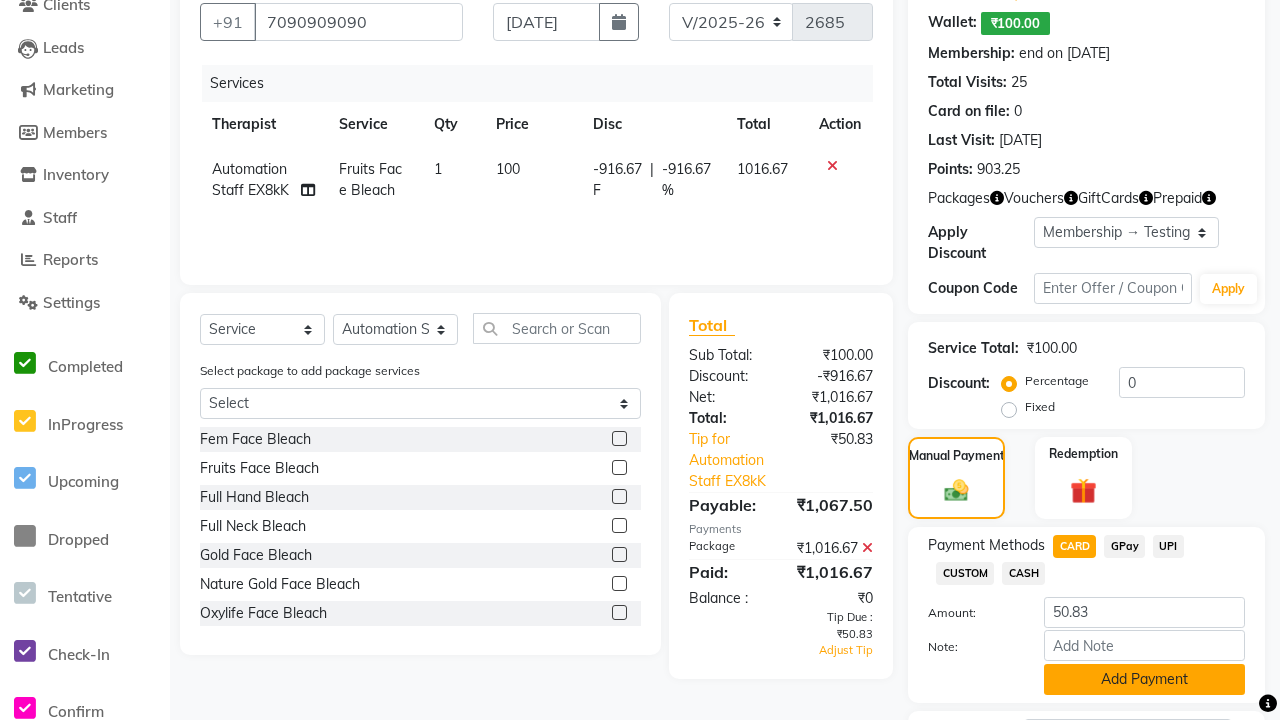 click on "Add Payment" 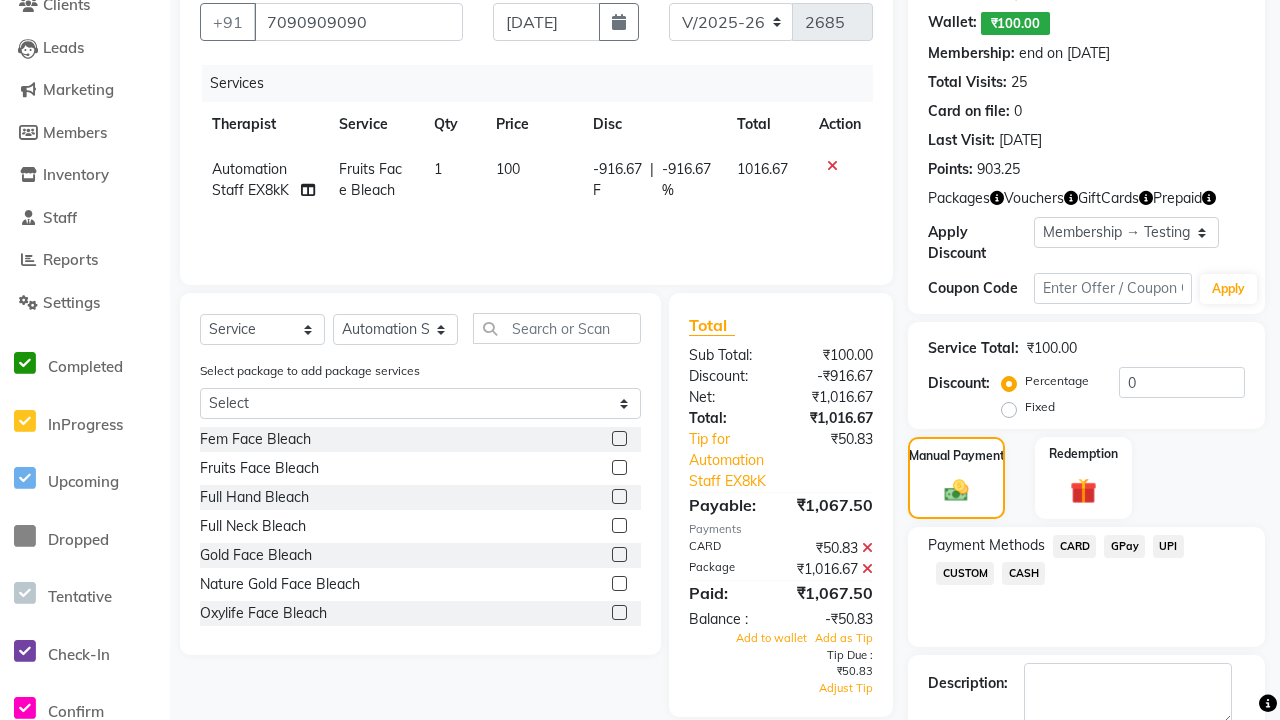 click 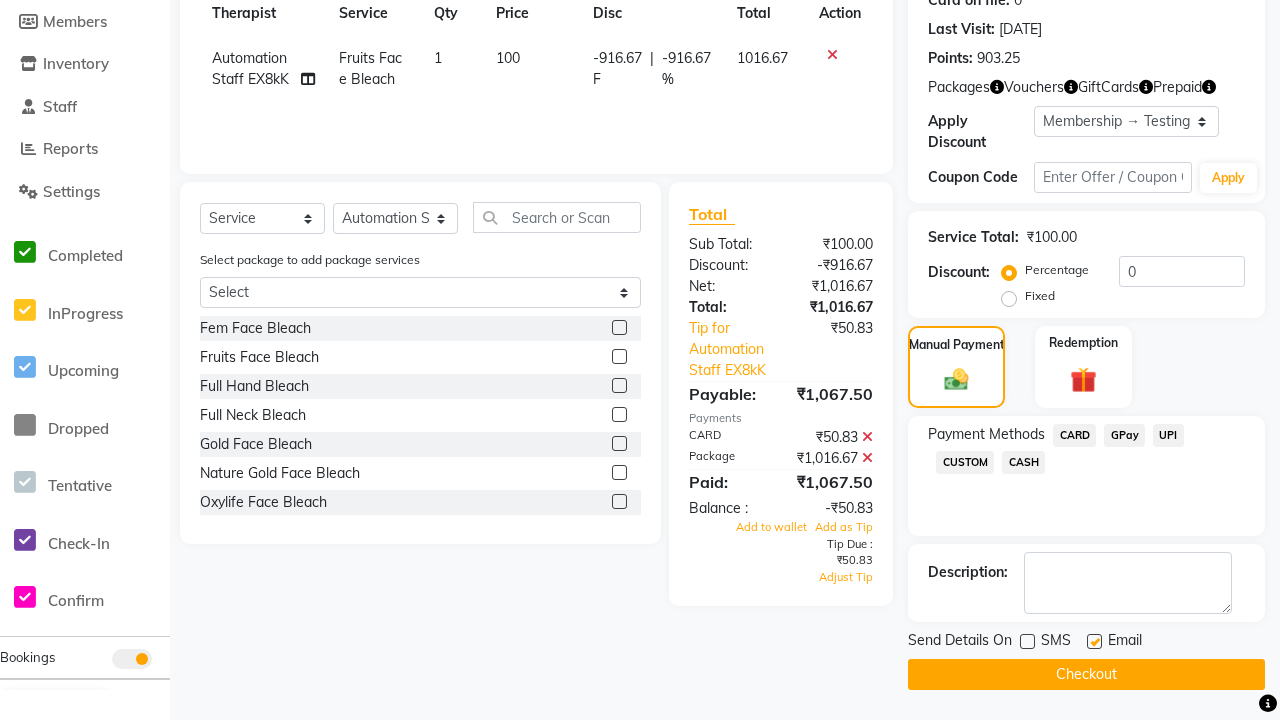 click 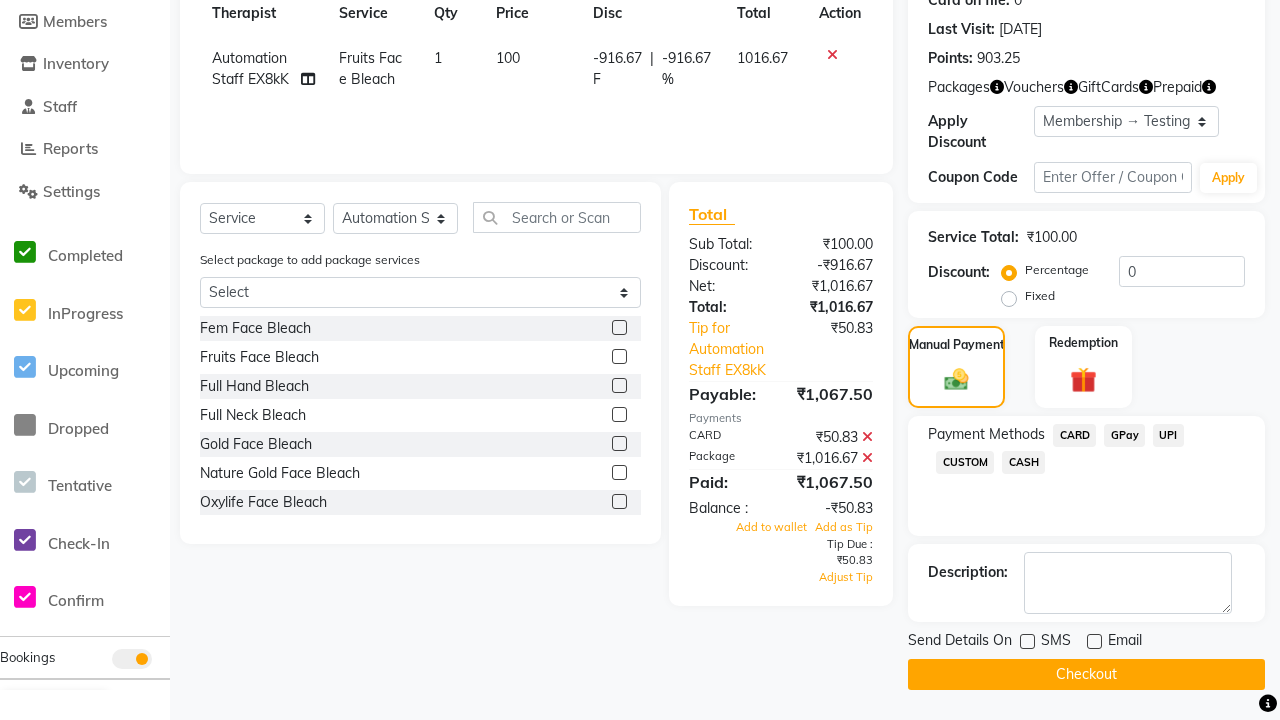 click on "Checkout" 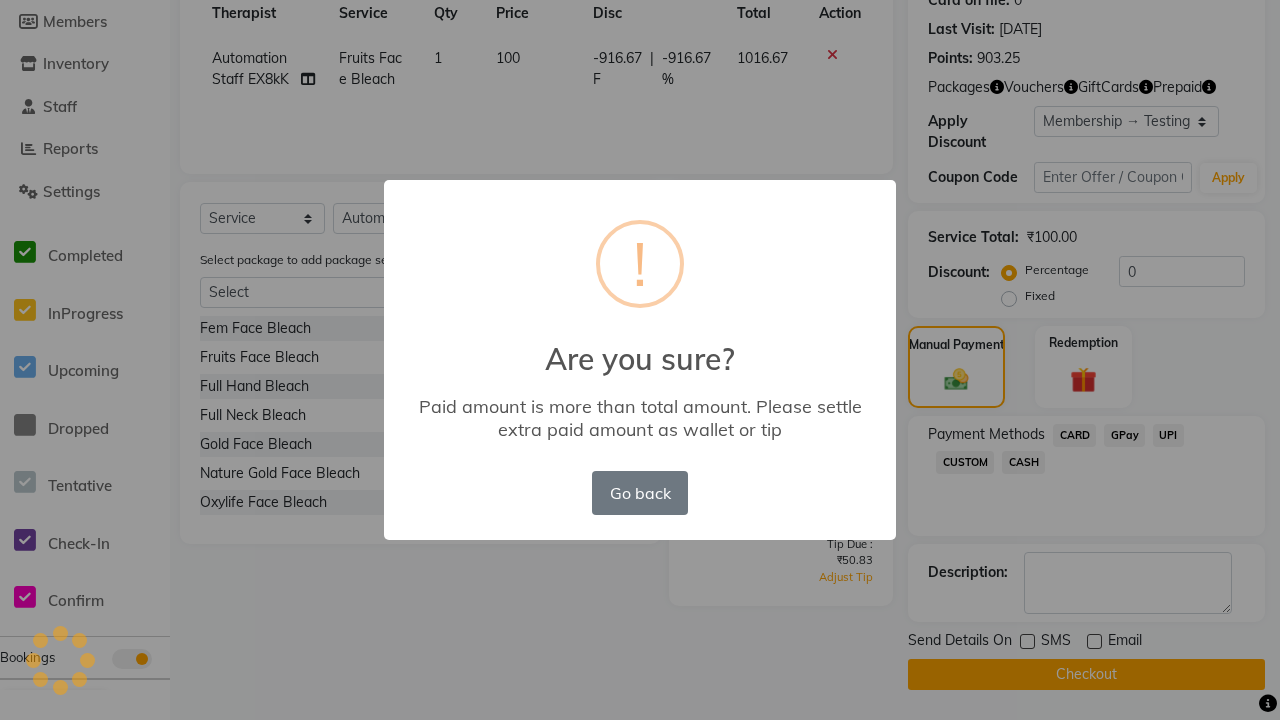 scroll, scrollTop: 0, scrollLeft: 0, axis: both 